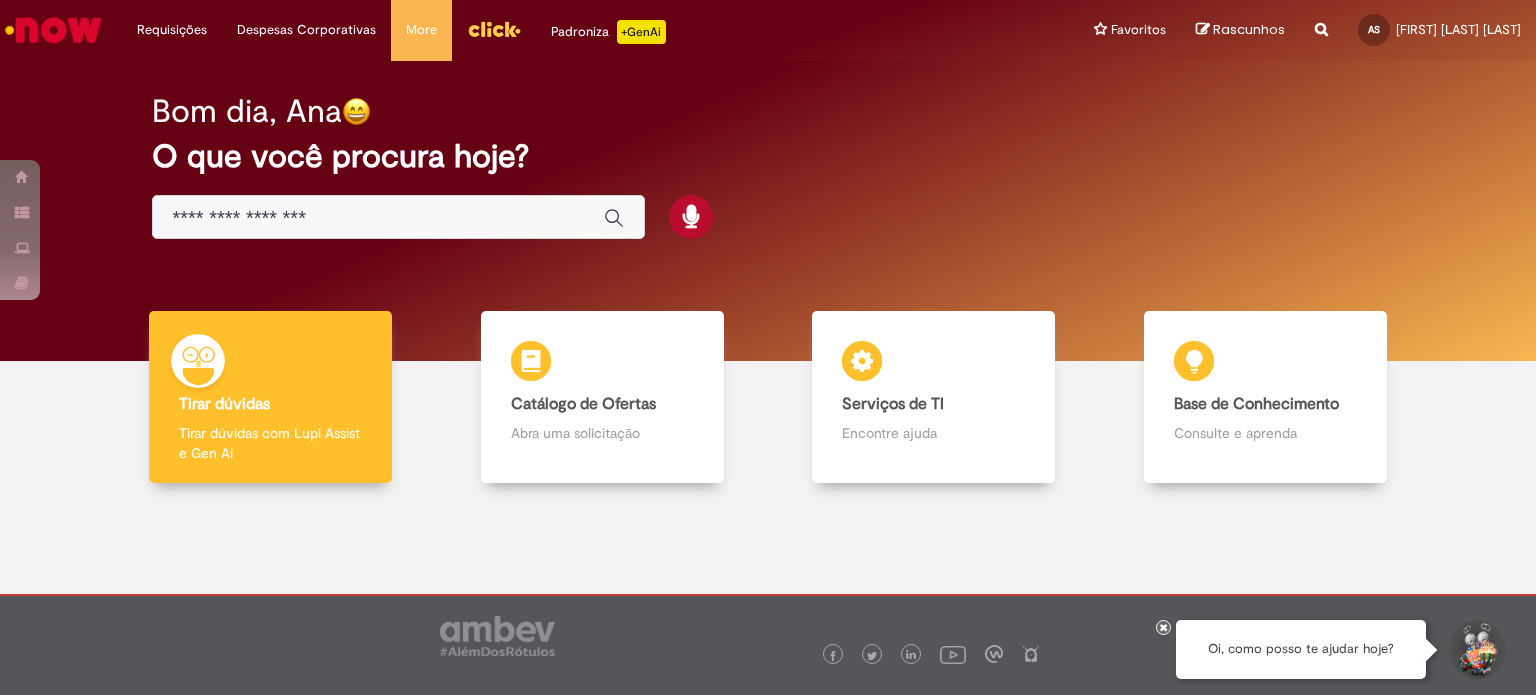 scroll, scrollTop: 0, scrollLeft: 0, axis: both 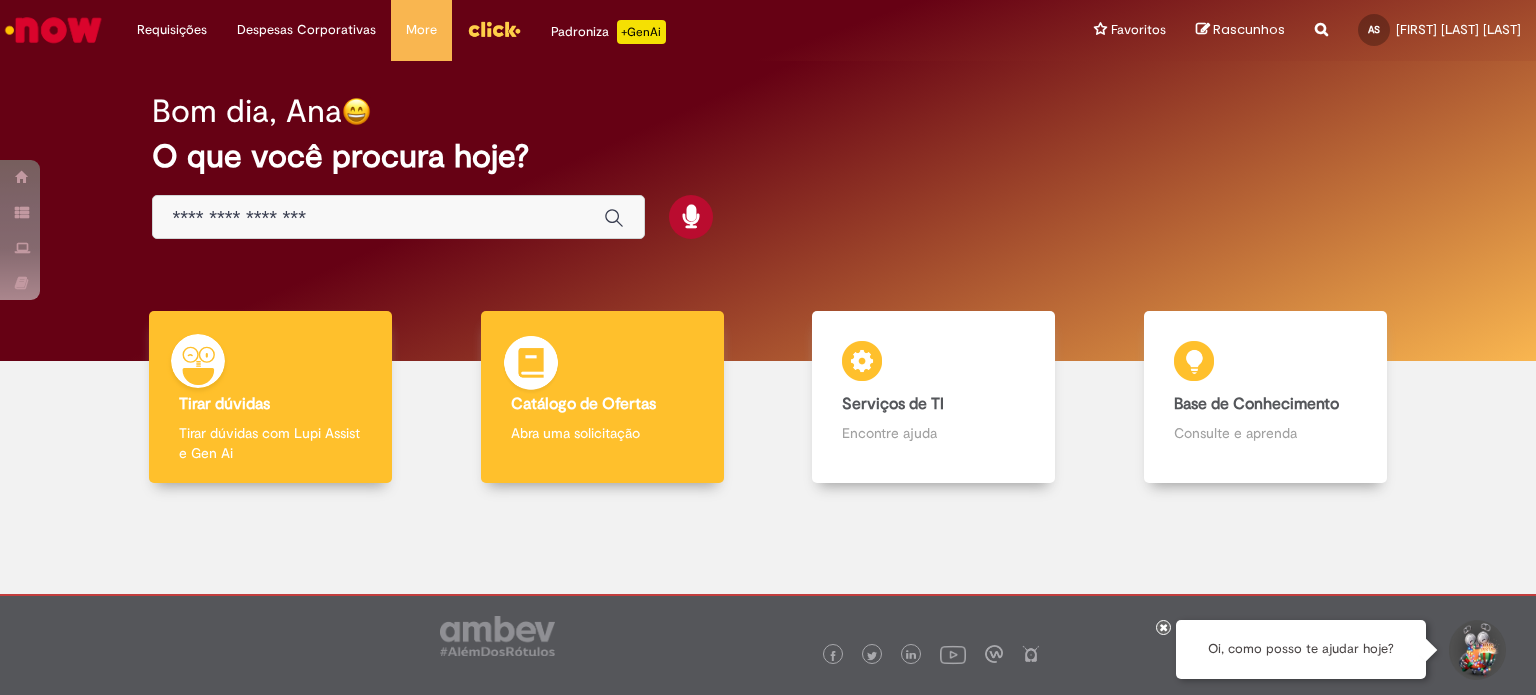click on "Catálogo de Ofertas
Catálogo de Ofertas
Abra uma solicitação" at bounding box center [602, 397] 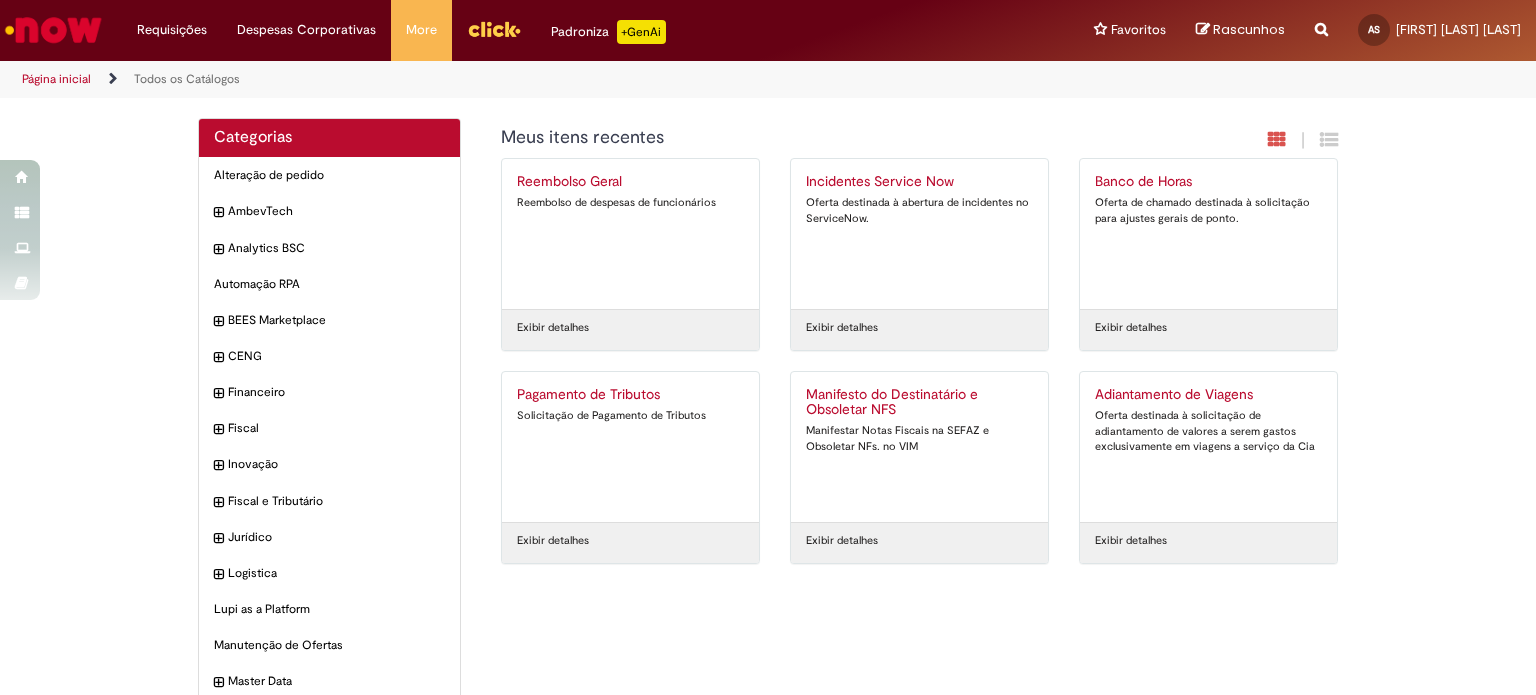 click on "Categorias
Alteração de pedido
Itens
AmbevTech
Itens
Analytics BSC
Itens
Automação RPA
Itens
BEES Marketplace
Itens
CENG
Itens
Financeiro
Itens
Fiscal
Itens
Inovação
Itens
Fiscal e Tributário
Itens
Jurídico
Itens" at bounding box center [768, 448] 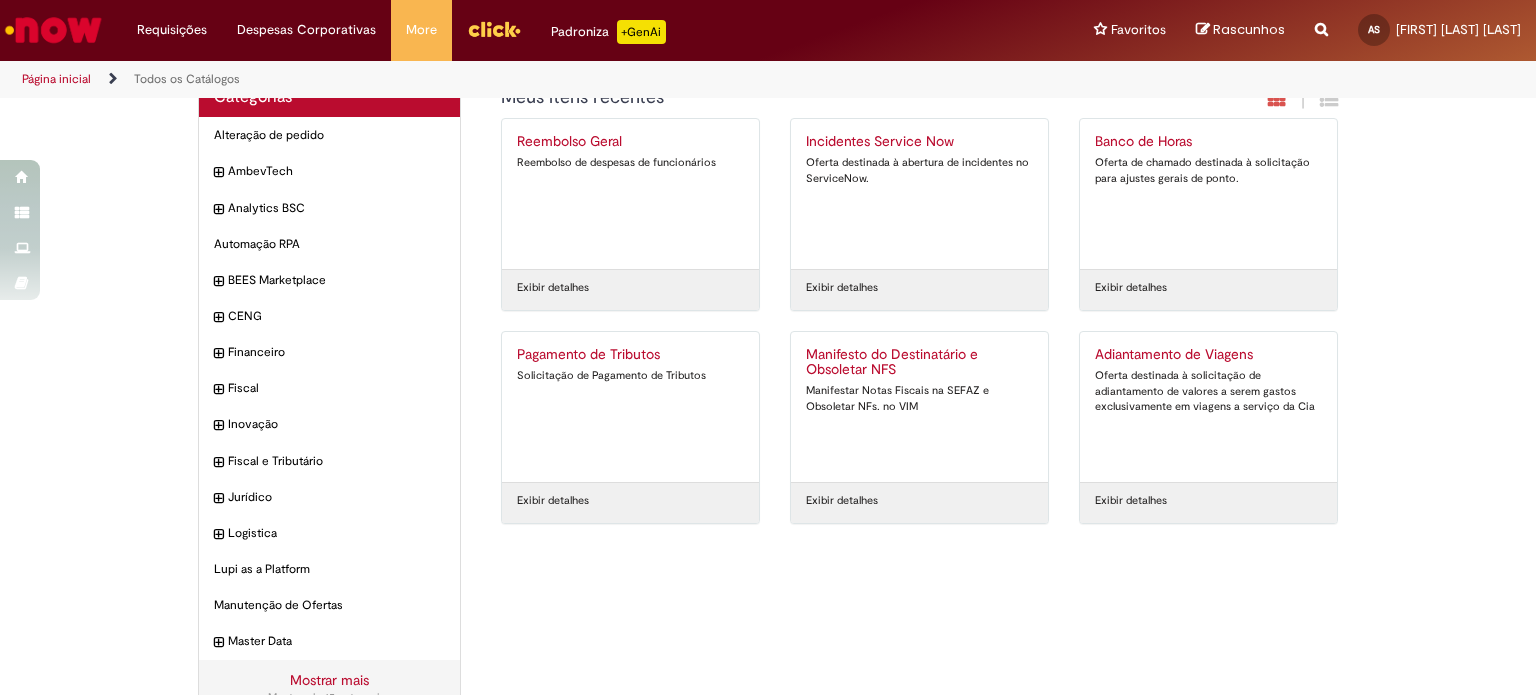 scroll, scrollTop: 80, scrollLeft: 0, axis: vertical 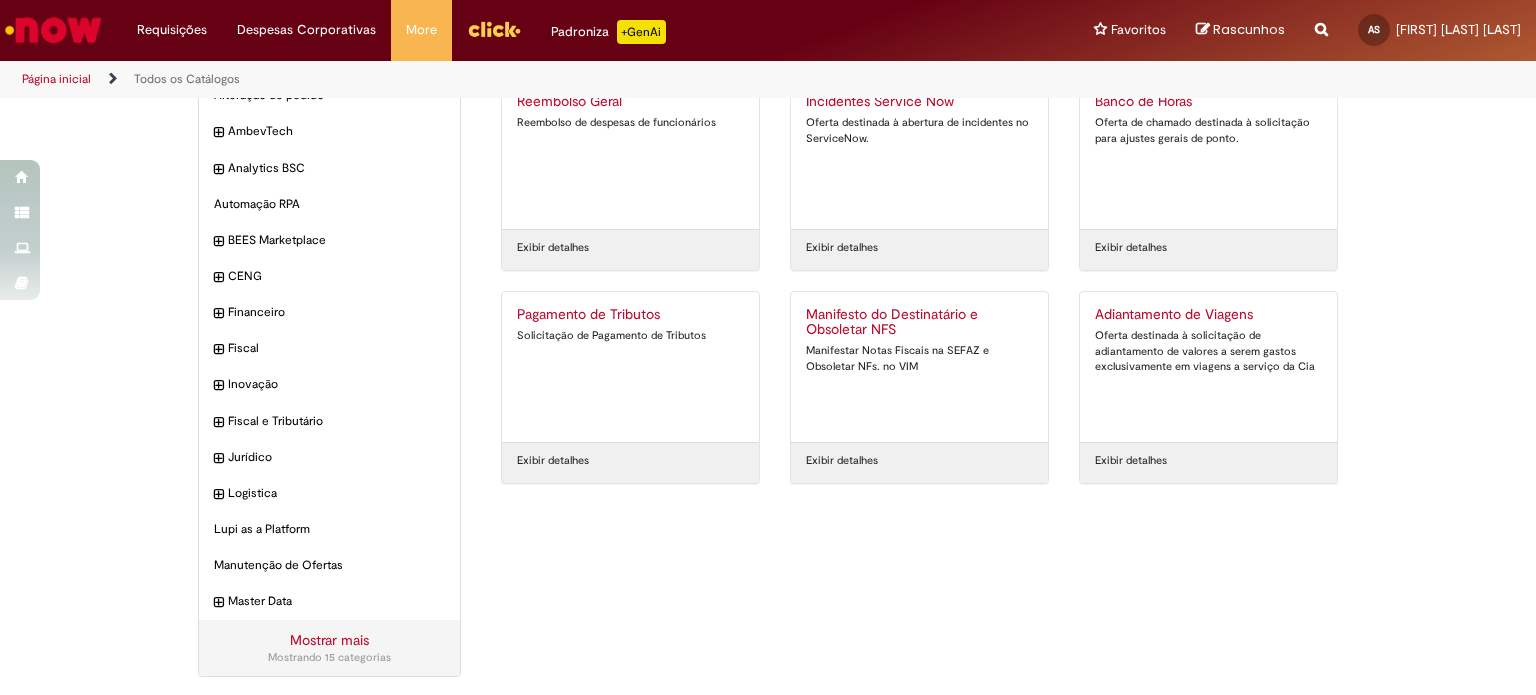 click on "Mostrando 15 categorias" at bounding box center [329, 658] 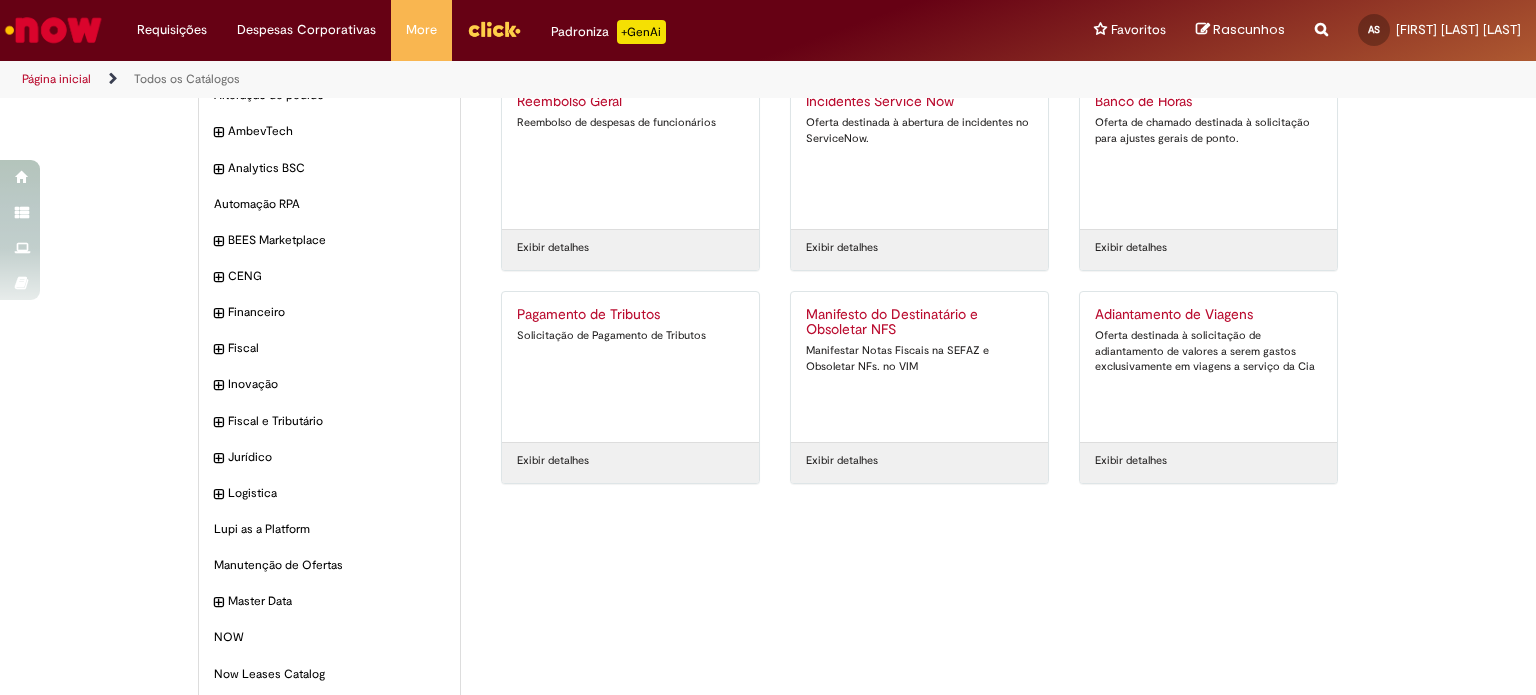 click on "Categorias
Alteração de pedido
Itens
AmbevTech
Itens
Analytics BSC
Itens
Automação RPA
Itens
BEES Marketplace
Itens
CENG
Itens
Financeiro
Itens
Fiscal
Itens
Inovação
Itens
Fiscal e Tributário
Itens
Jurídico
Itens" at bounding box center (768, 547) 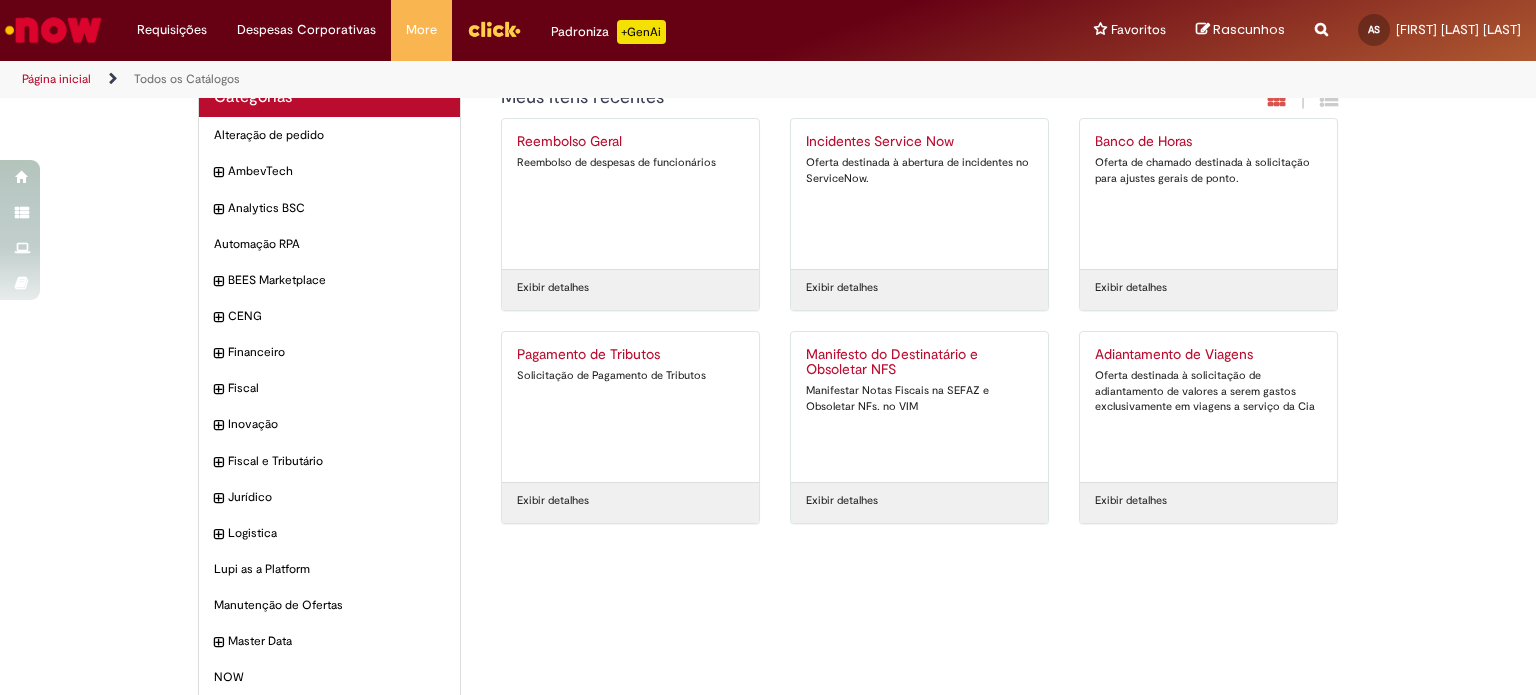 scroll, scrollTop: 0, scrollLeft: 0, axis: both 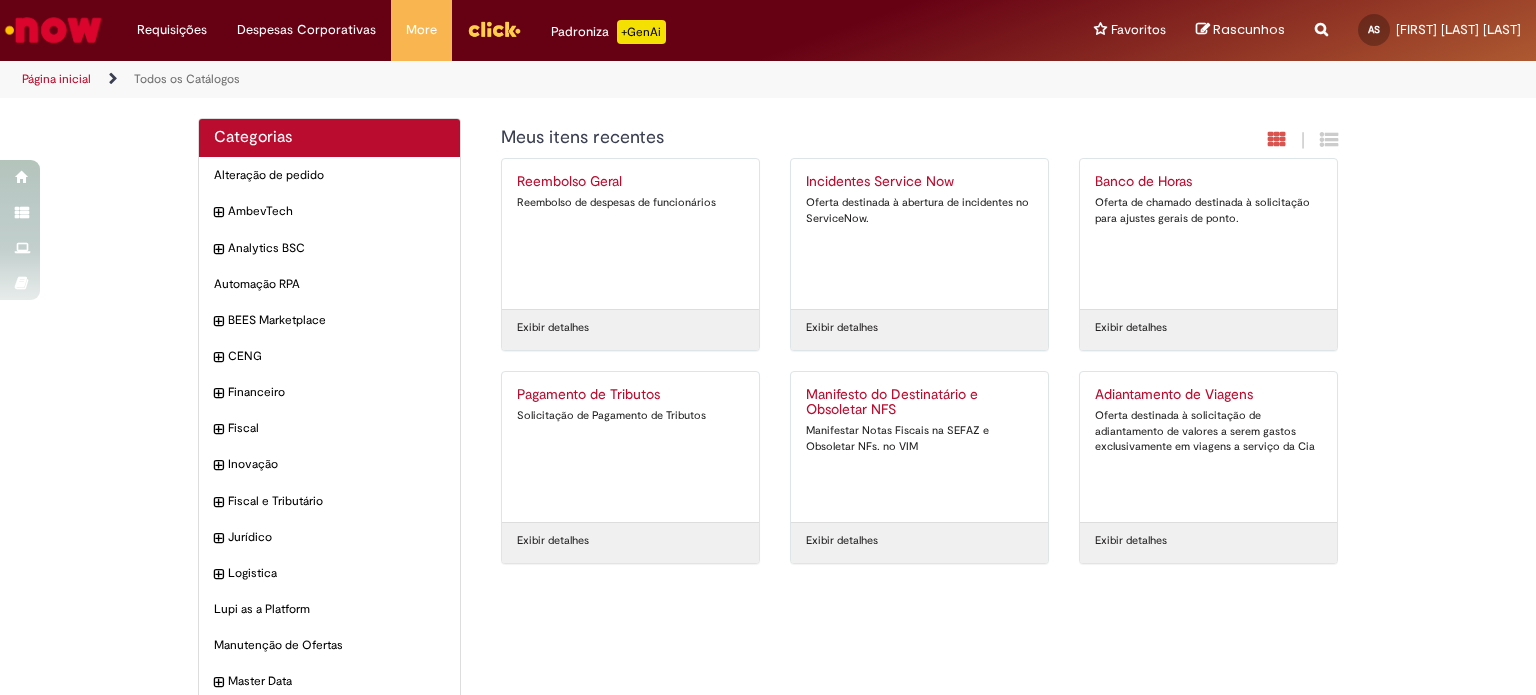 click on "Categorias
Alteração de pedido
Itens
AmbevTech
Itens
Analytics BSC
Itens
Automação RPA
Itens
BEES Marketplace
Itens
CENG
Itens
Financeiro
Itens
Fiscal
Itens
Inovação
Itens
Fiscal e Tributário
Itens
Jurídico
Itens" at bounding box center (768, 627) 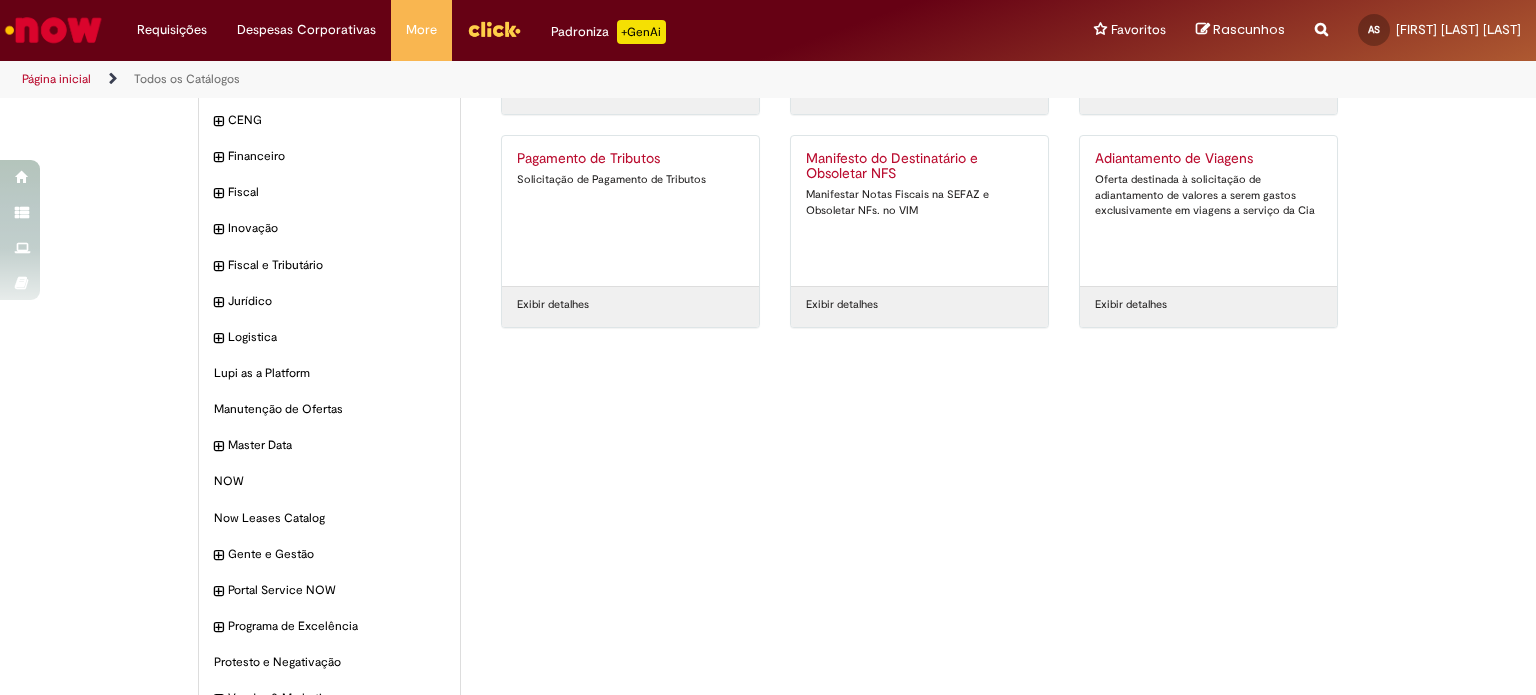 scroll, scrollTop: 240, scrollLeft: 0, axis: vertical 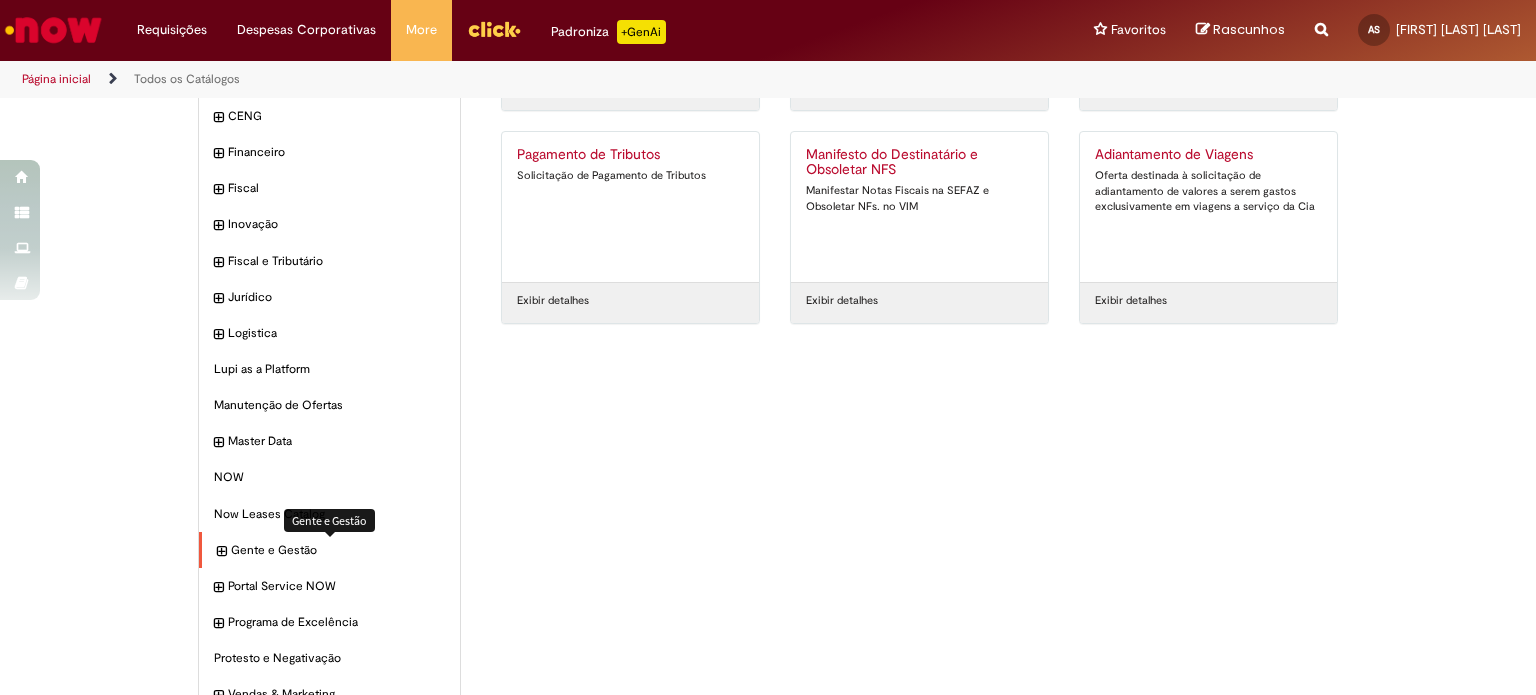 click on "Gente e Gestão
Itens" at bounding box center [338, 550] 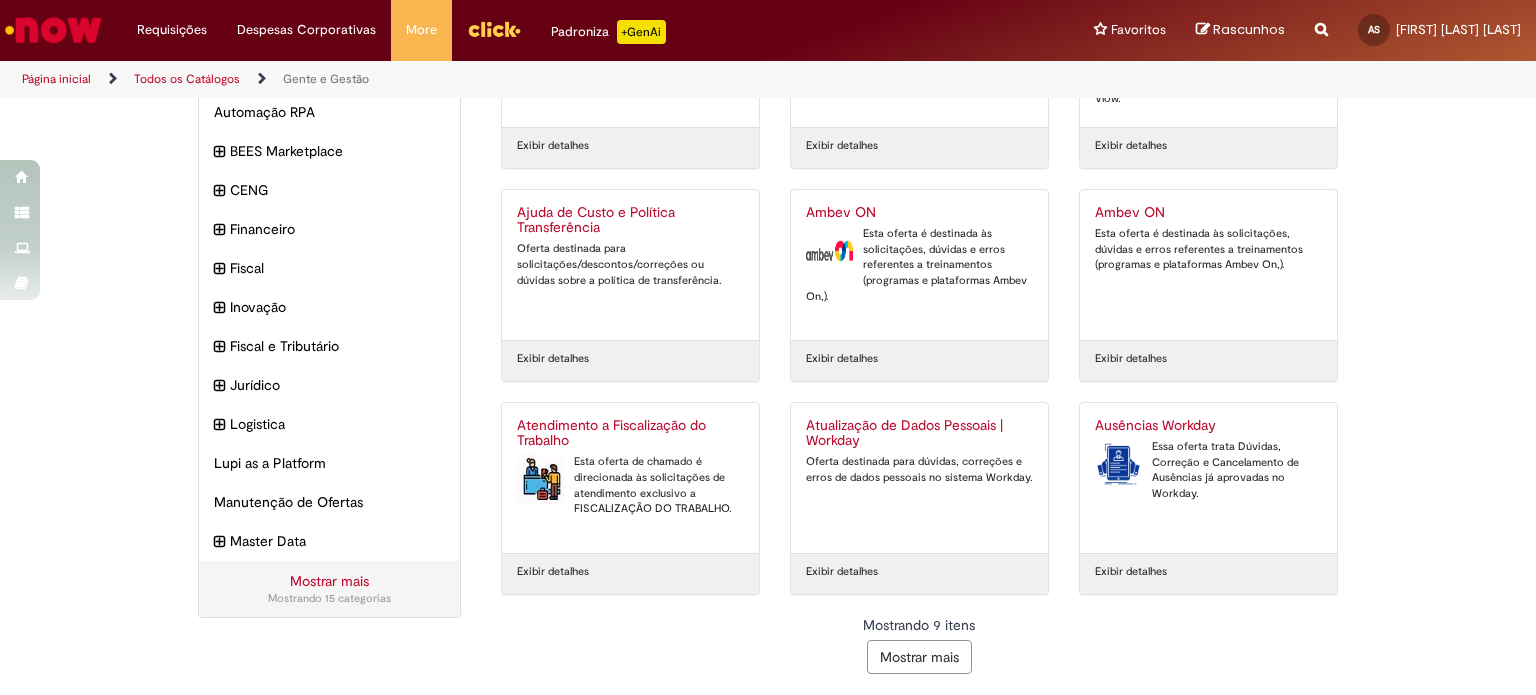 scroll, scrollTop: 0, scrollLeft: 0, axis: both 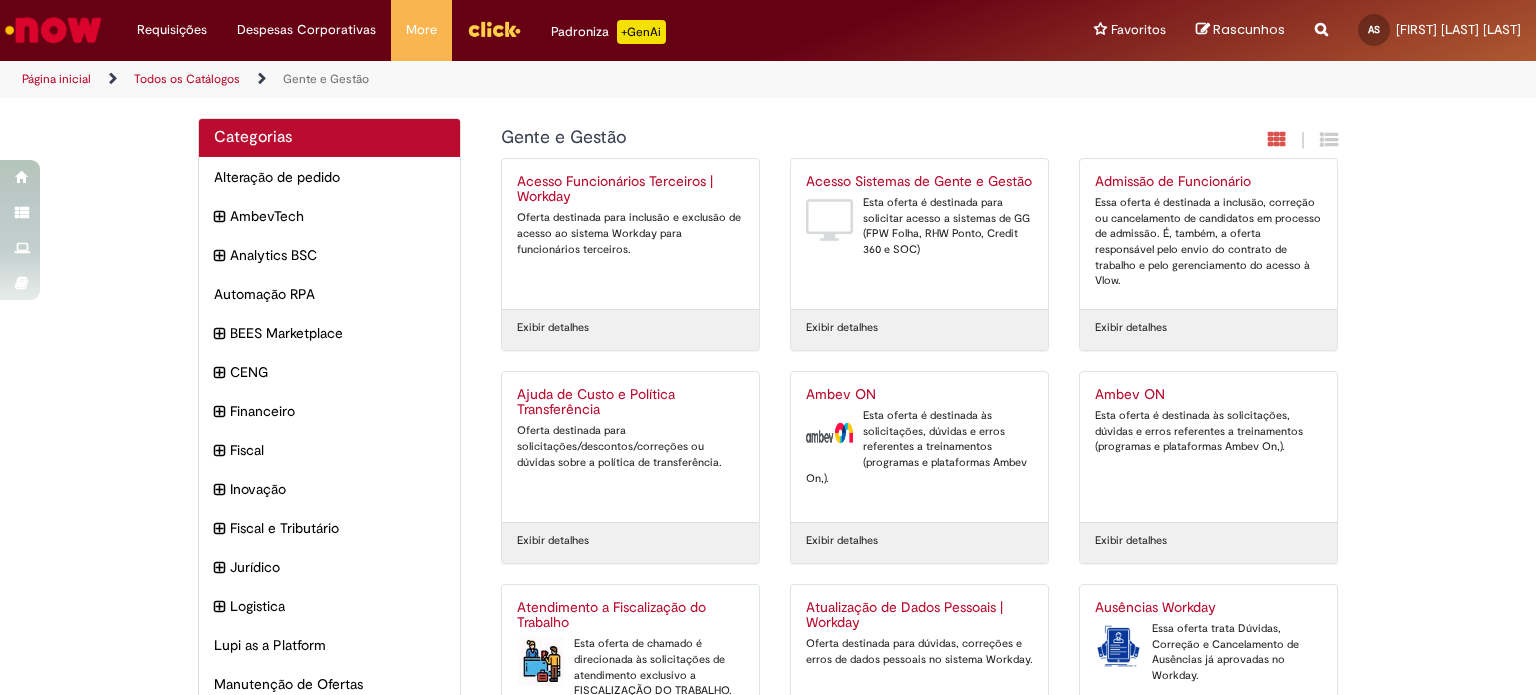click on "Categorias
Alteração de pedido
Itens
AmbevTech
Itens
Analytics BSC
Itens
Automação RPA
Itens
BEES Marketplace
Itens
CENG
Itens
Financeiro
Itens
Fiscal
Itens
Inovação
Itens
Fiscal e Tributário
Itens
Jurídico
Itens" at bounding box center [768, 497] 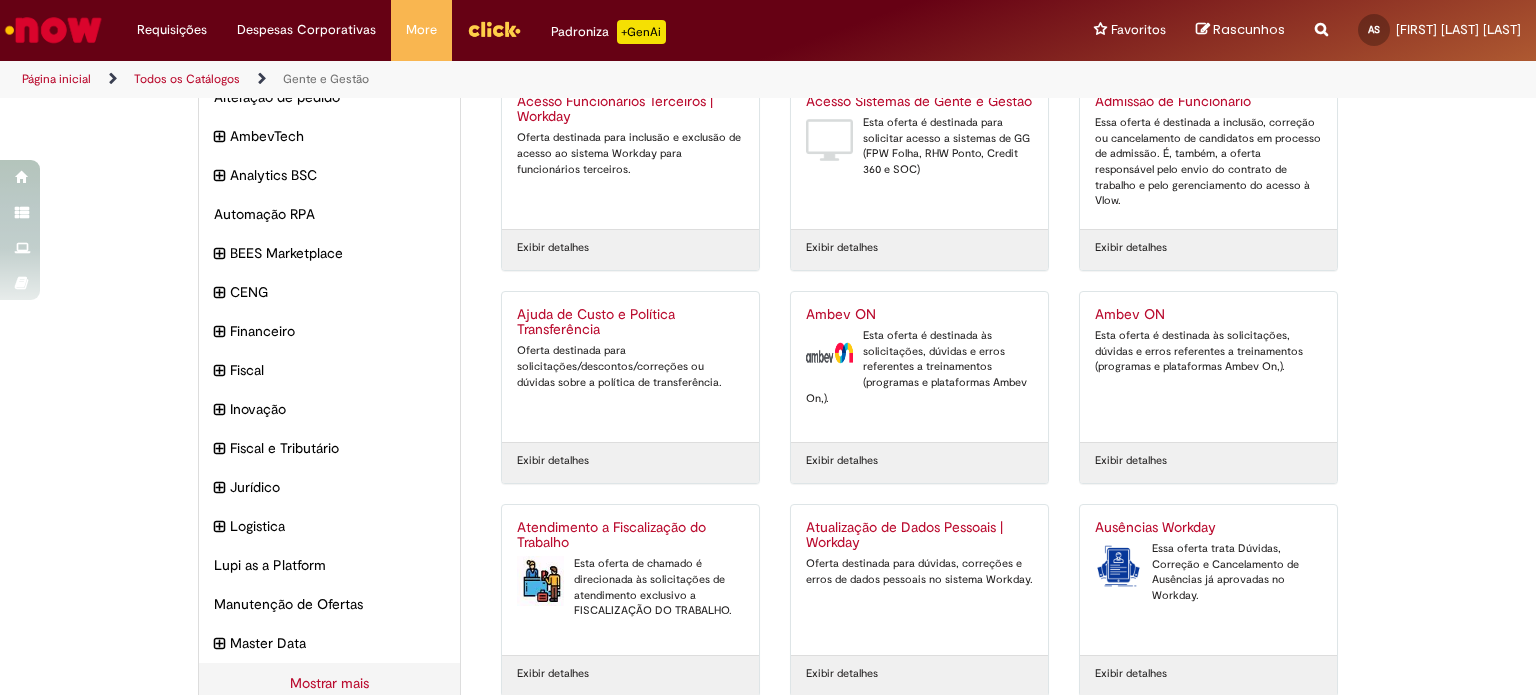 scroll, scrollTop: 179, scrollLeft: 0, axis: vertical 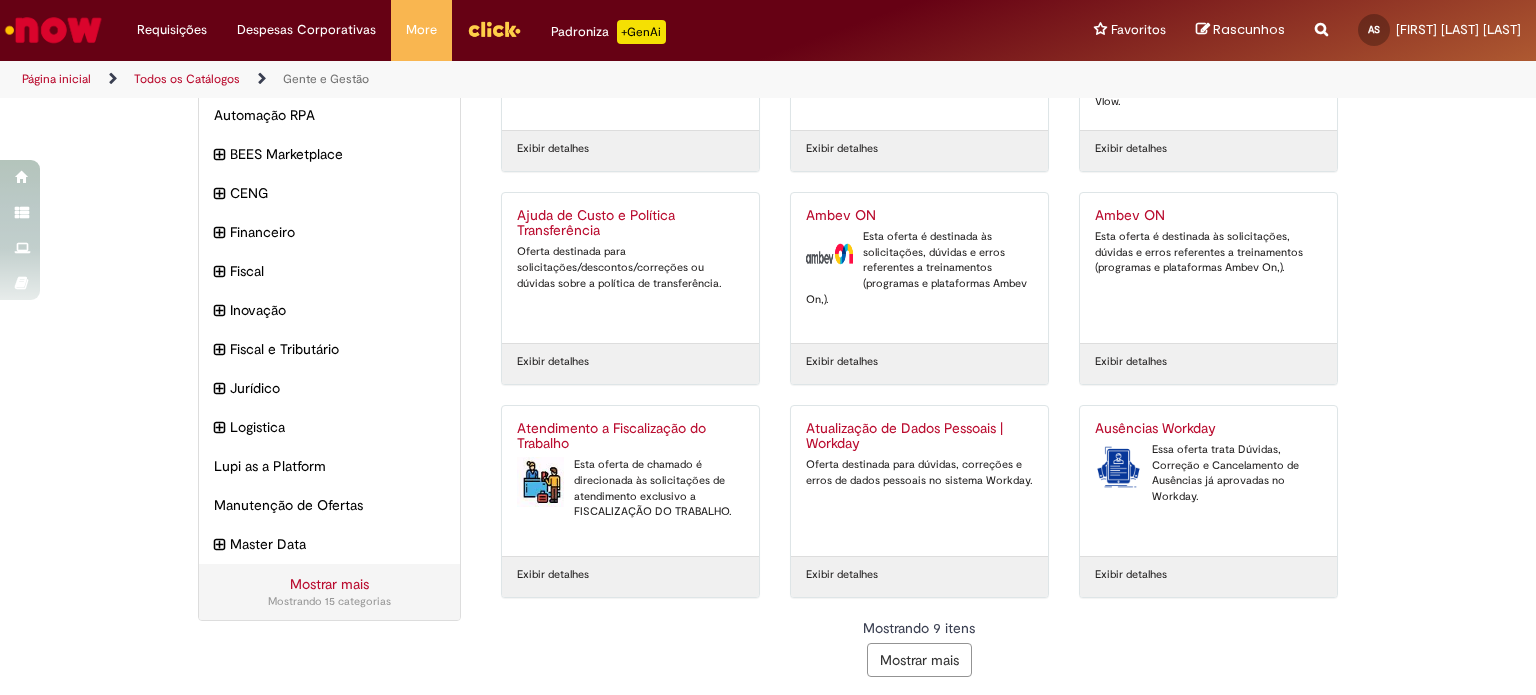 click on "Mostrar mais" at bounding box center [919, 660] 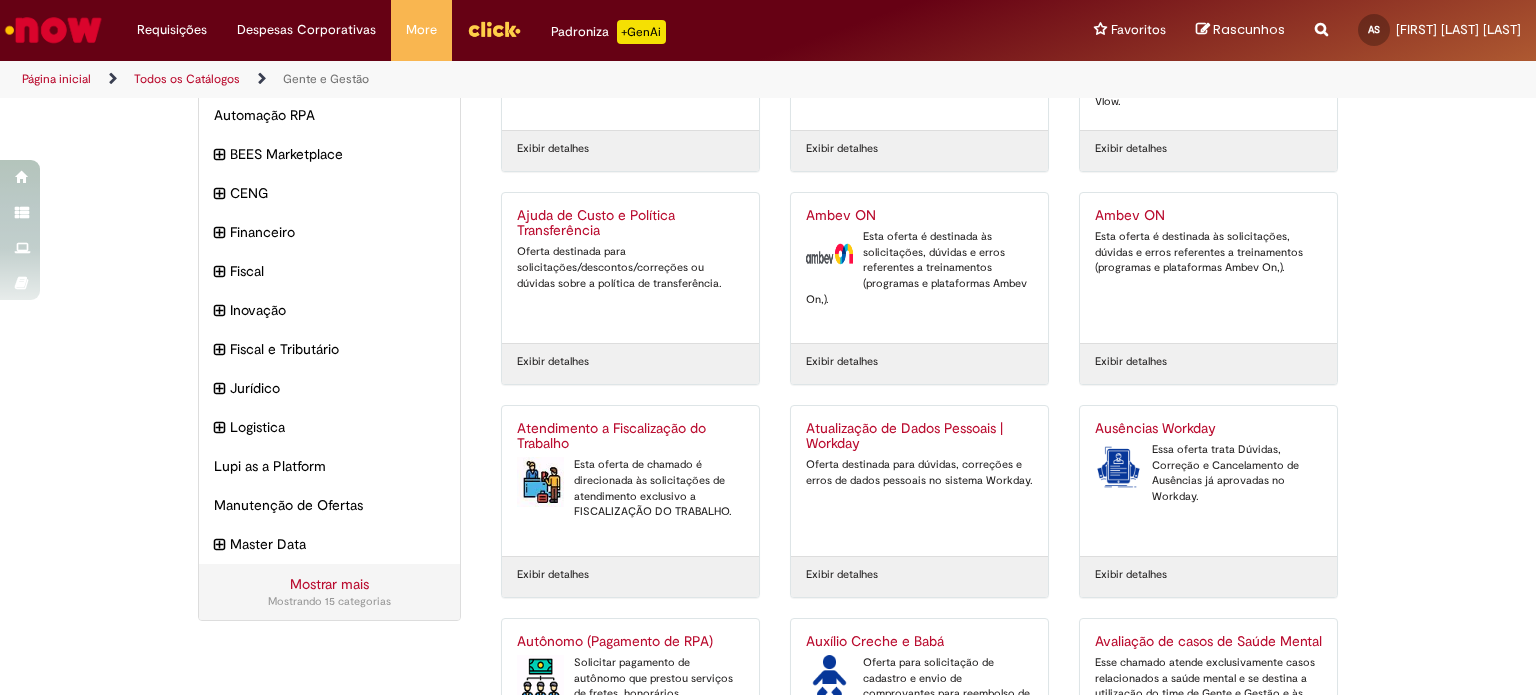 scroll, scrollTop: 250, scrollLeft: 0, axis: vertical 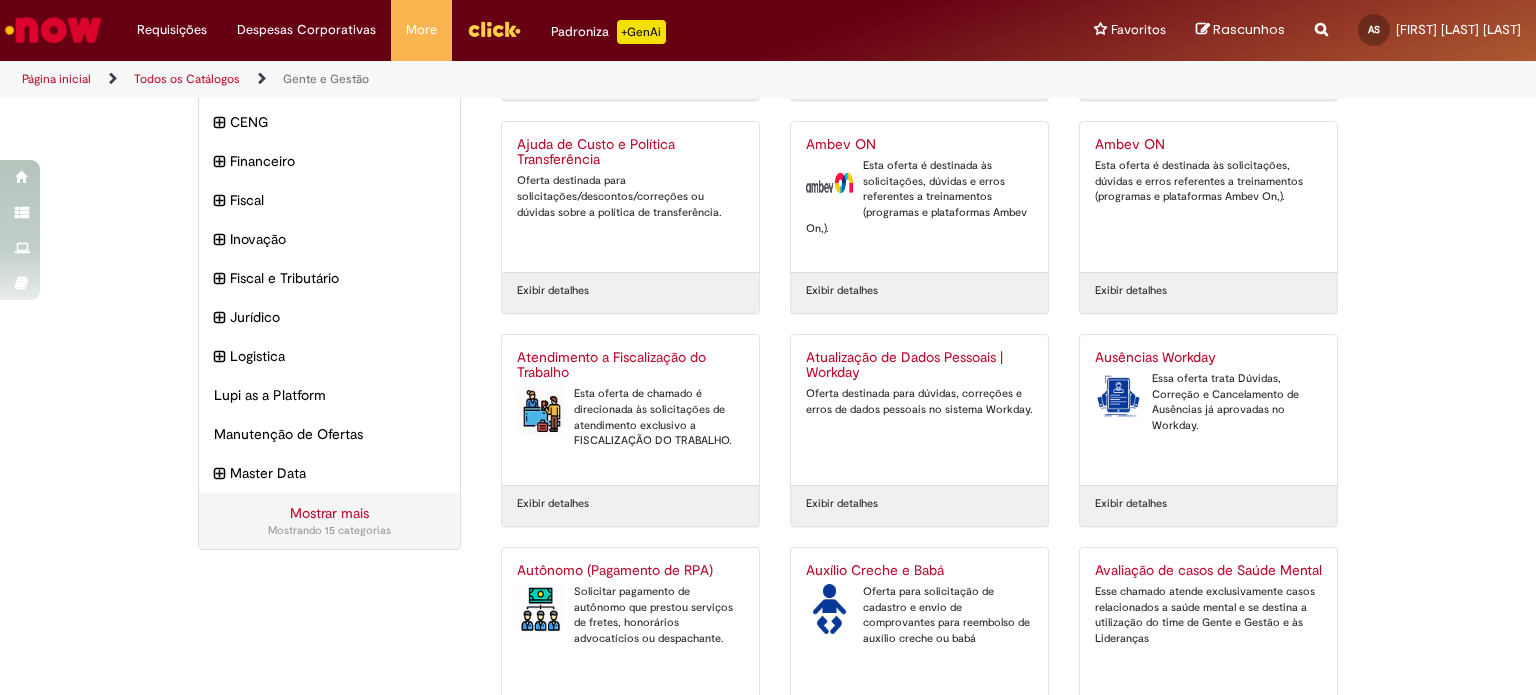 click on "Categorias
Alteração de pedido
Itens
AmbevTech
Itens
Analytics BSC
Itens
Automação RPA
Itens
BEES Marketplace
Itens
CENG
Itens
Financeiro
Itens
Fiscal
Itens
Inovação
Itens
Fiscal e Tributário
Itens
Jurídico
Itens" at bounding box center (768, 567) 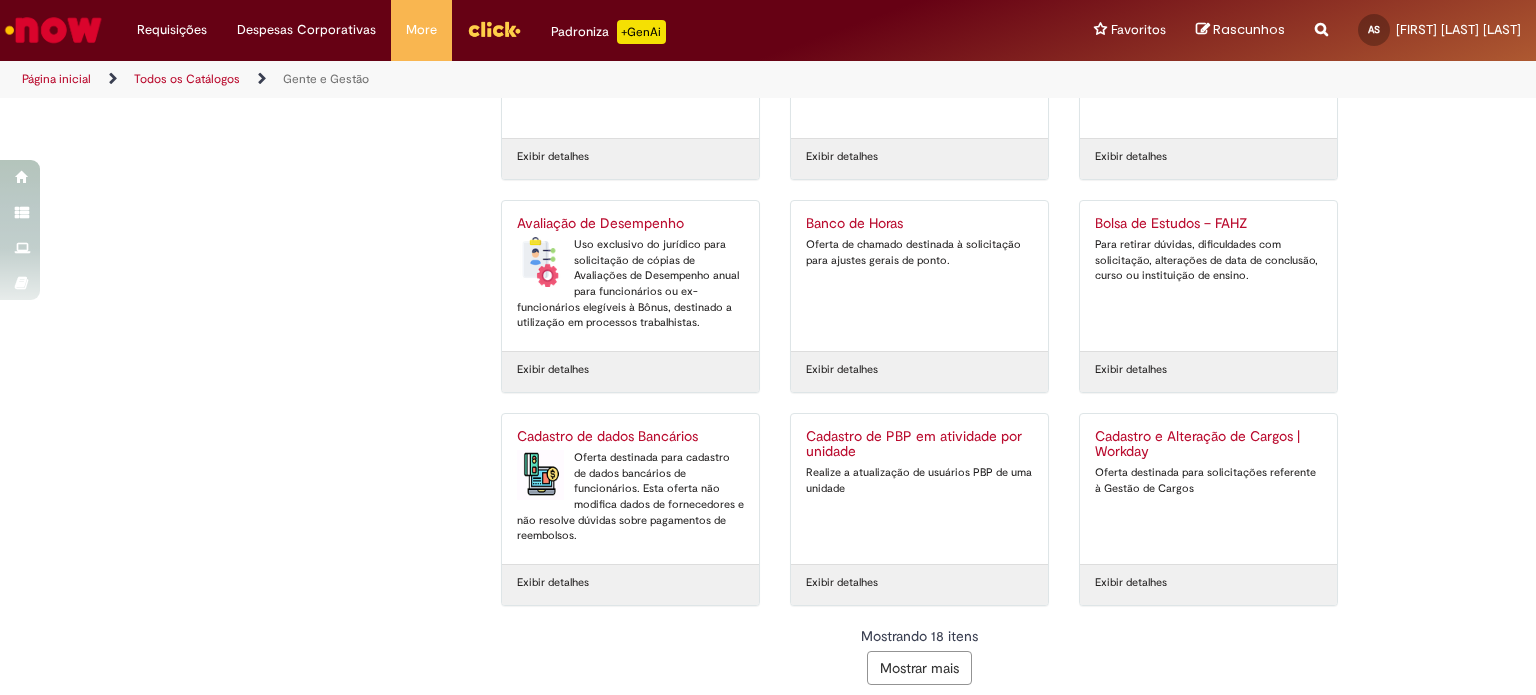 scroll, scrollTop: 816, scrollLeft: 0, axis: vertical 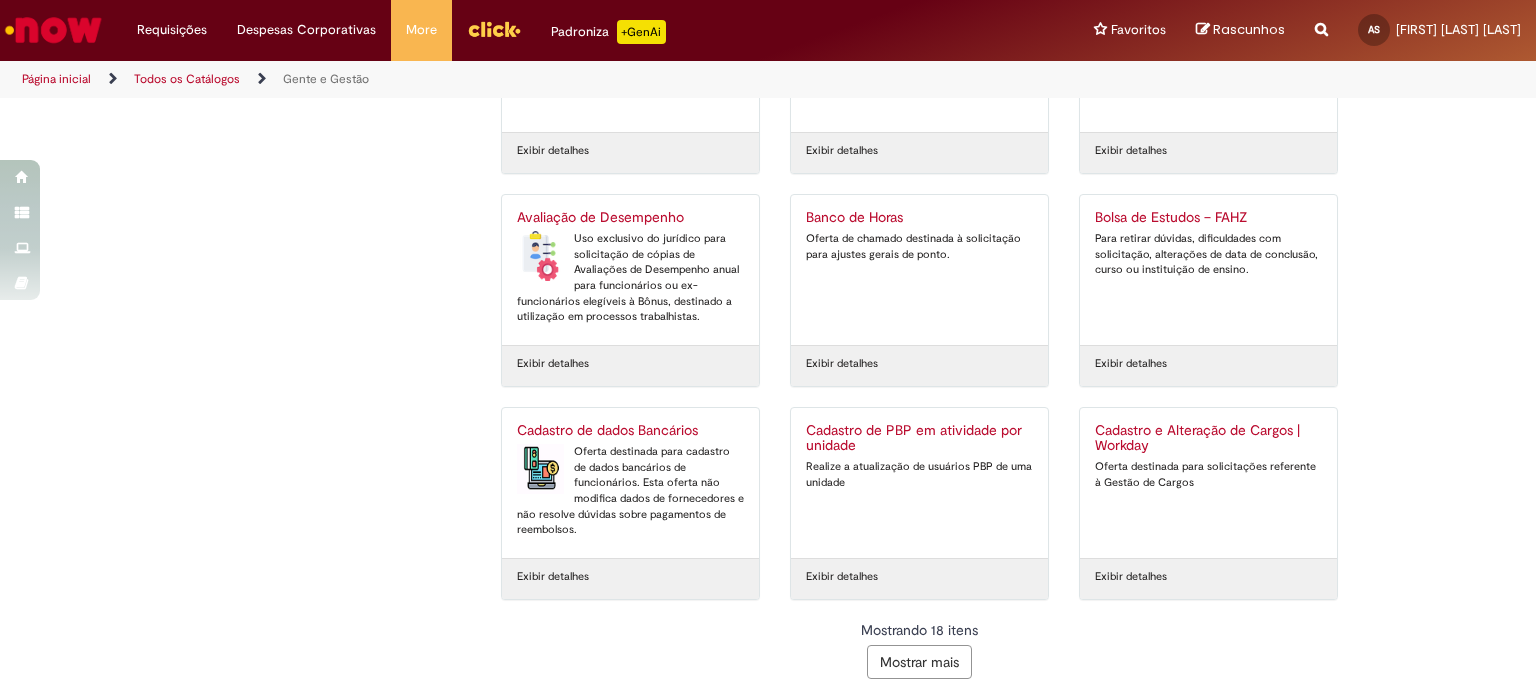 click on "Mostrar mais" at bounding box center [919, 662] 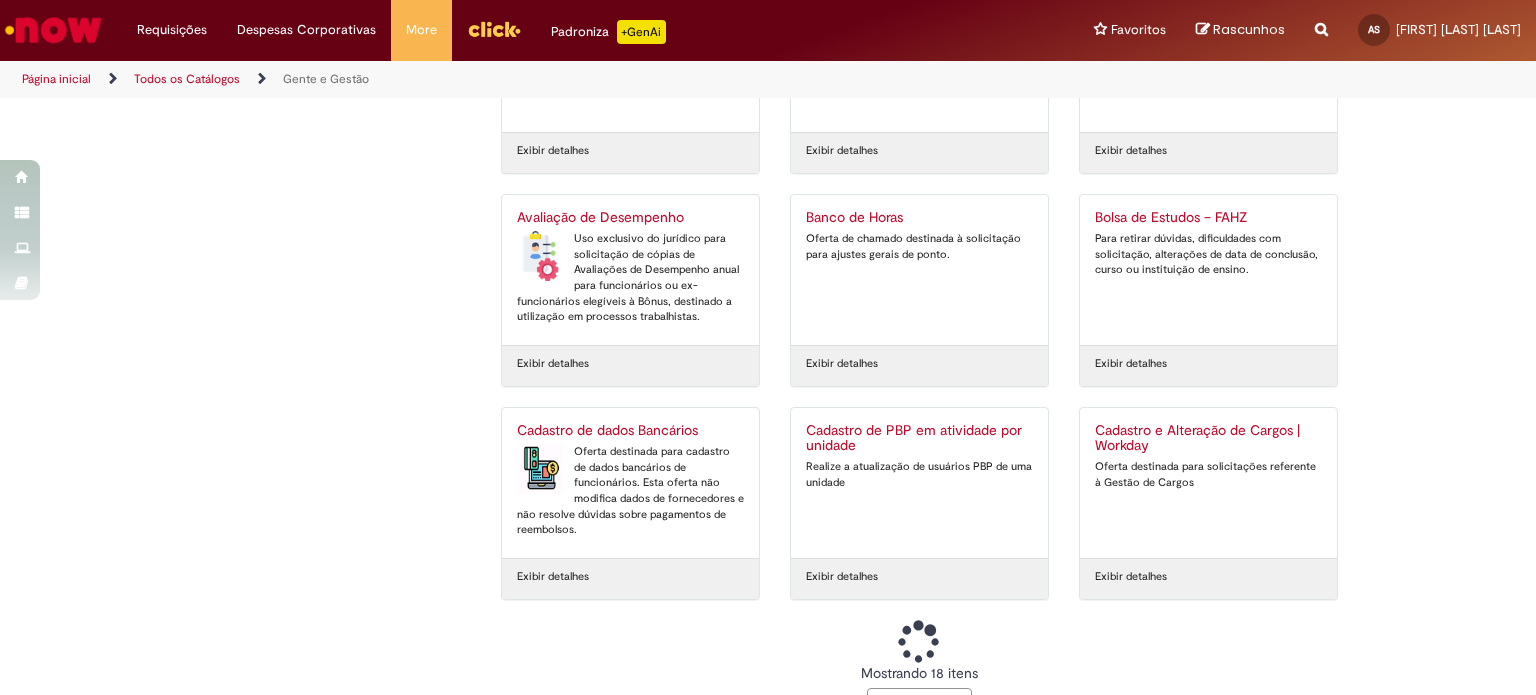 scroll, scrollTop: 887, scrollLeft: 0, axis: vertical 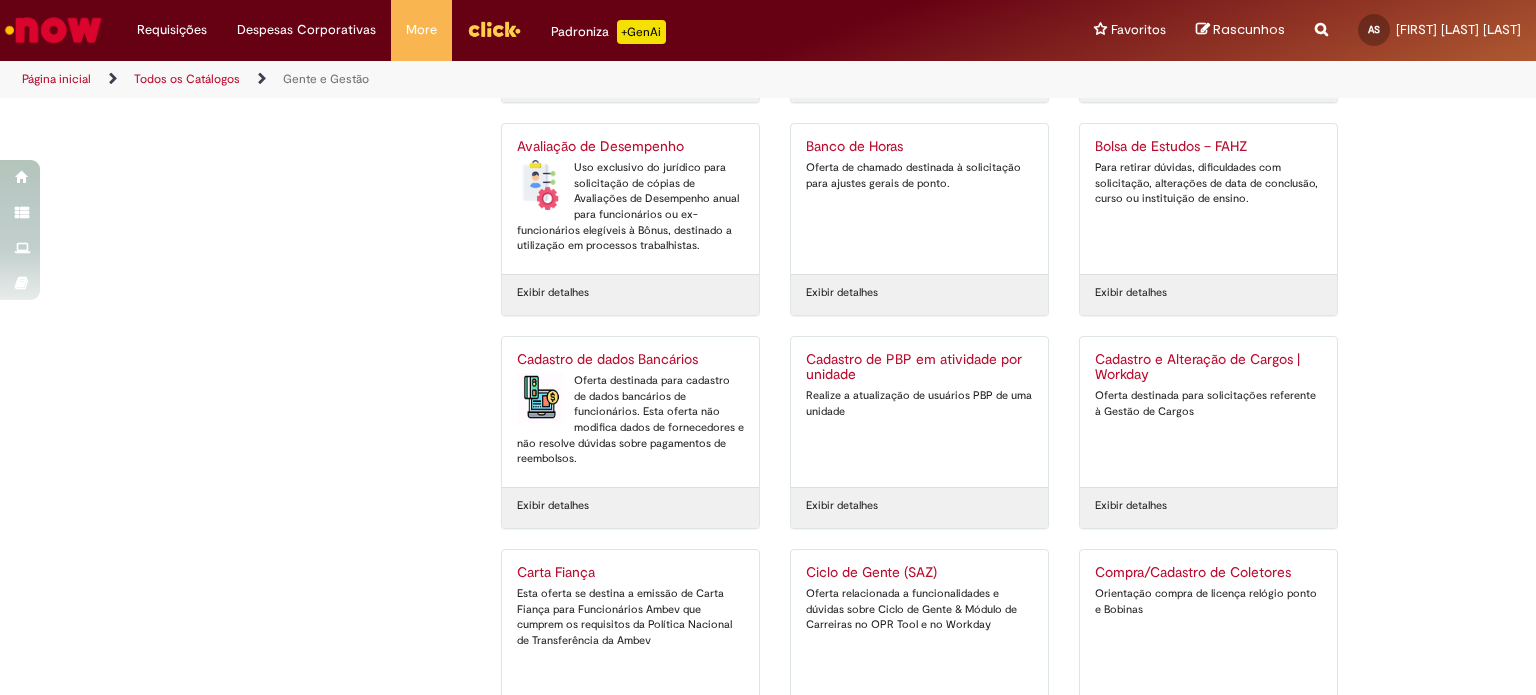 click on "Categorias
Alteração de pedido
Itens
AmbevTech
Itens
Analytics BSC
Itens
Automação RPA
Itens
BEES Marketplace
Itens
CENG
Itens
Financeiro
Itens
Fiscal
Itens
Inovação
Itens
Fiscal e Tributário
Itens
Jurídico
Itens" at bounding box center [768, 249] 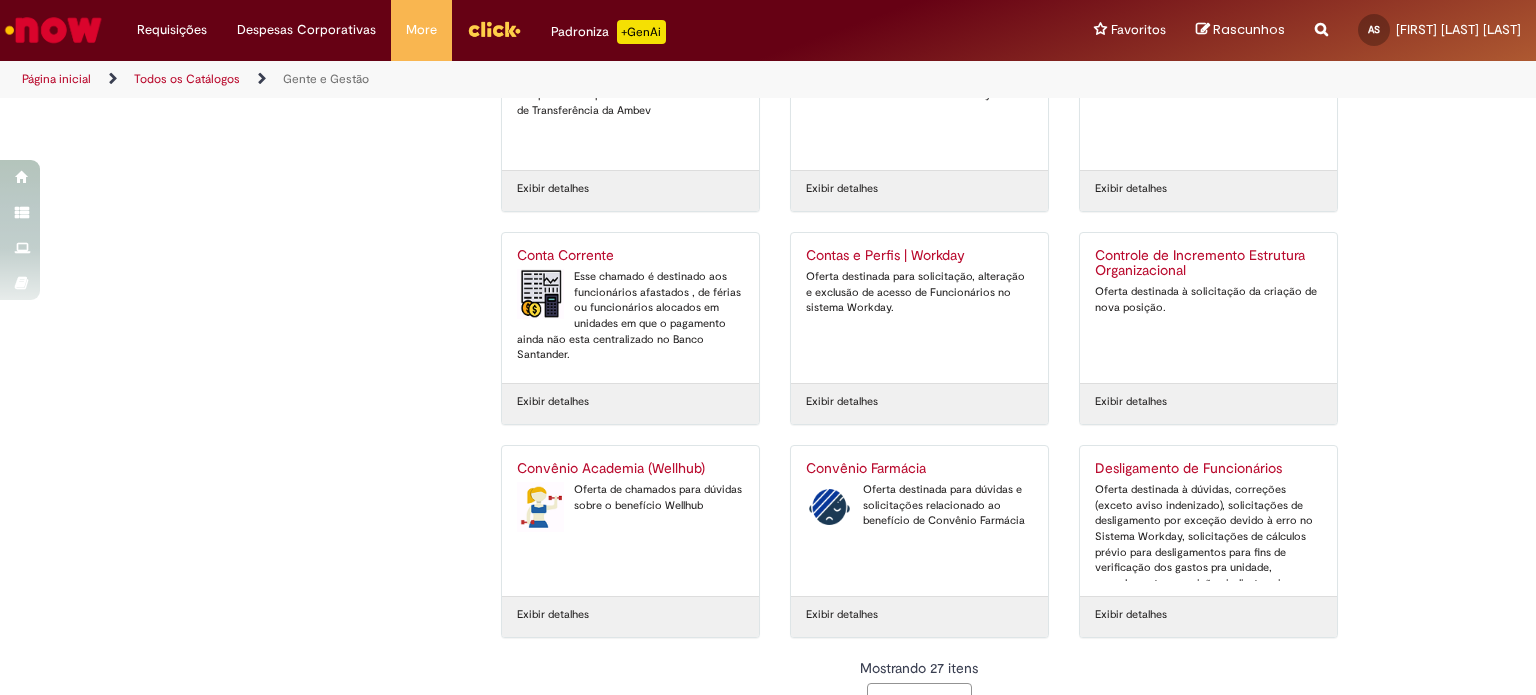 scroll, scrollTop: 1453, scrollLeft: 0, axis: vertical 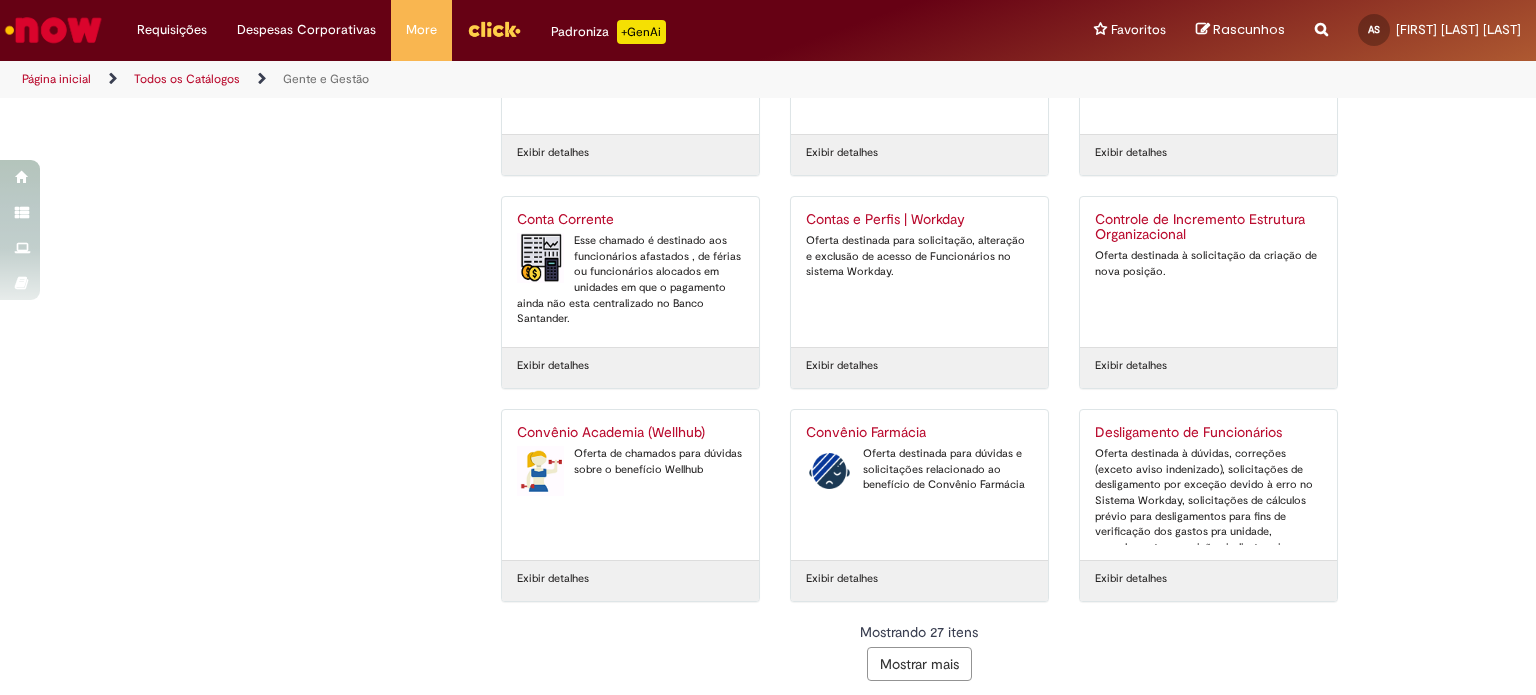 click on "Mostrar mais" at bounding box center (919, 664) 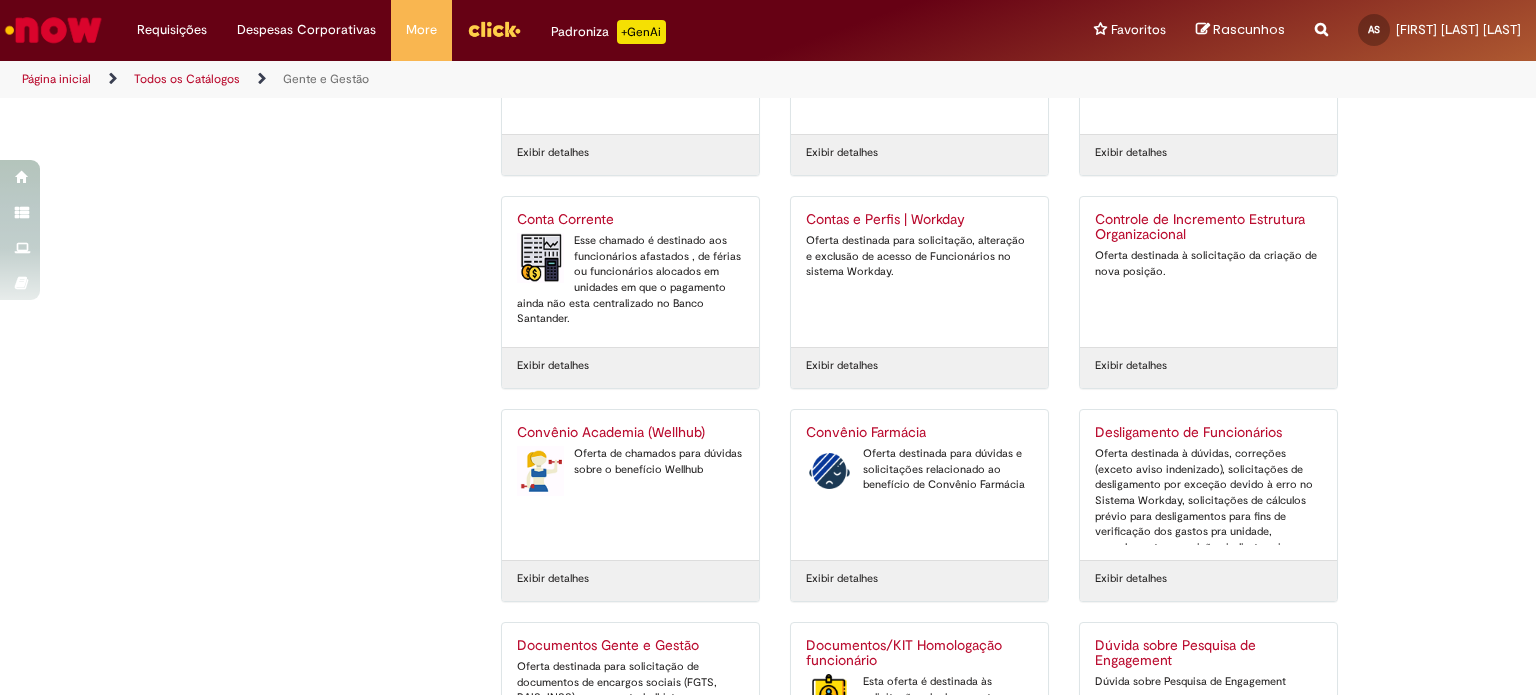 scroll, scrollTop: 1524, scrollLeft: 0, axis: vertical 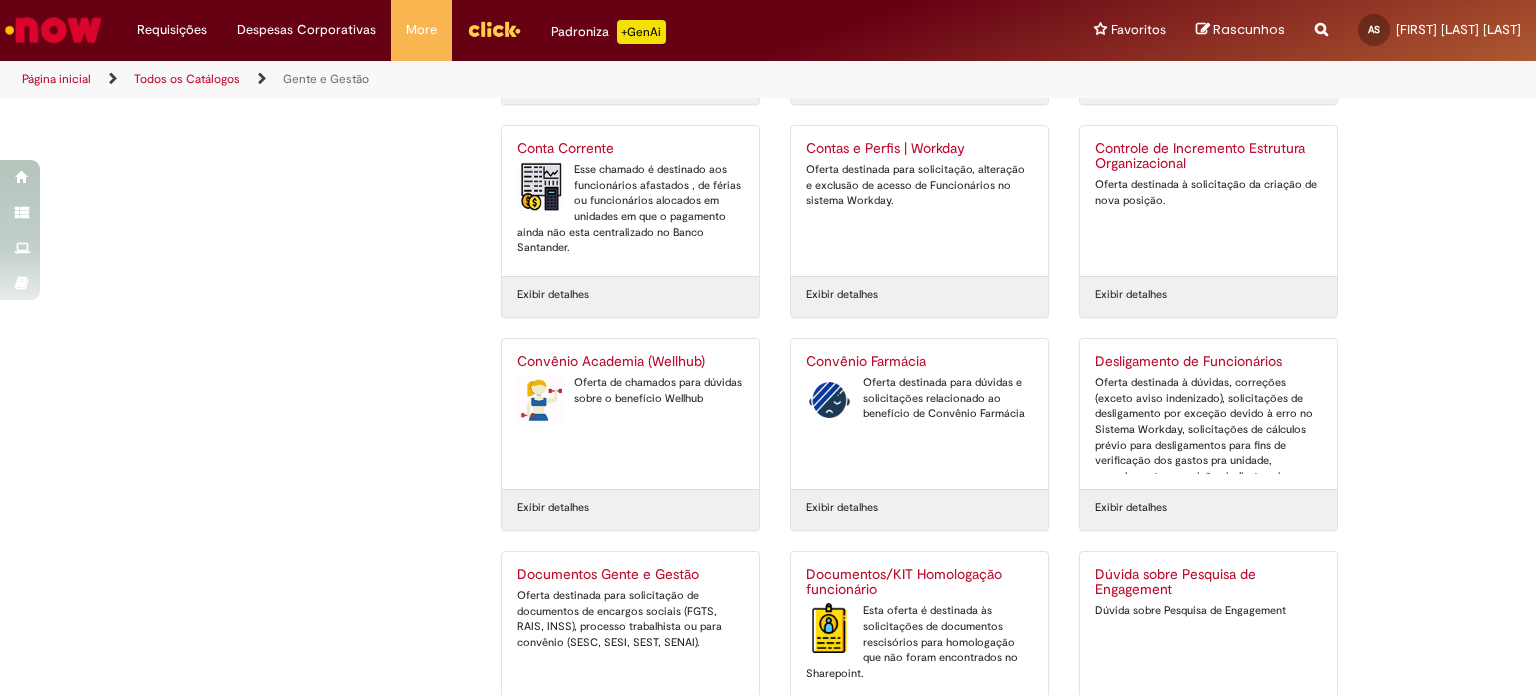 click on "Categorias
Alteração de pedido
Itens
AmbevTech
Itens
Analytics BSC
Itens
Automação RPA
Itens
BEES Marketplace
Itens
CENG
Itens
Financeiro
Itens
Fiscal
Itens
Inovação
Itens
Fiscal e Tributário
Itens
Jurídico
Itens" at bounding box center (768, -68) 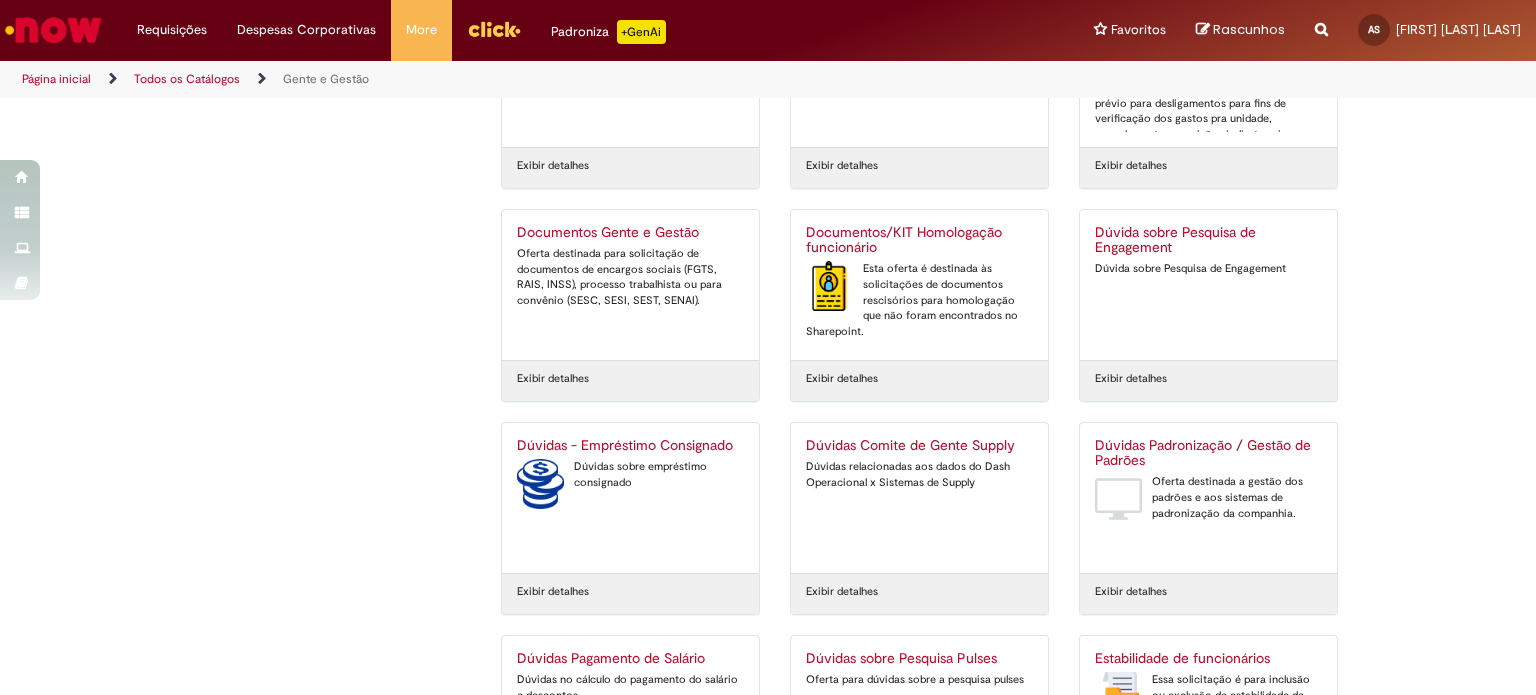 scroll, scrollTop: 1850, scrollLeft: 0, axis: vertical 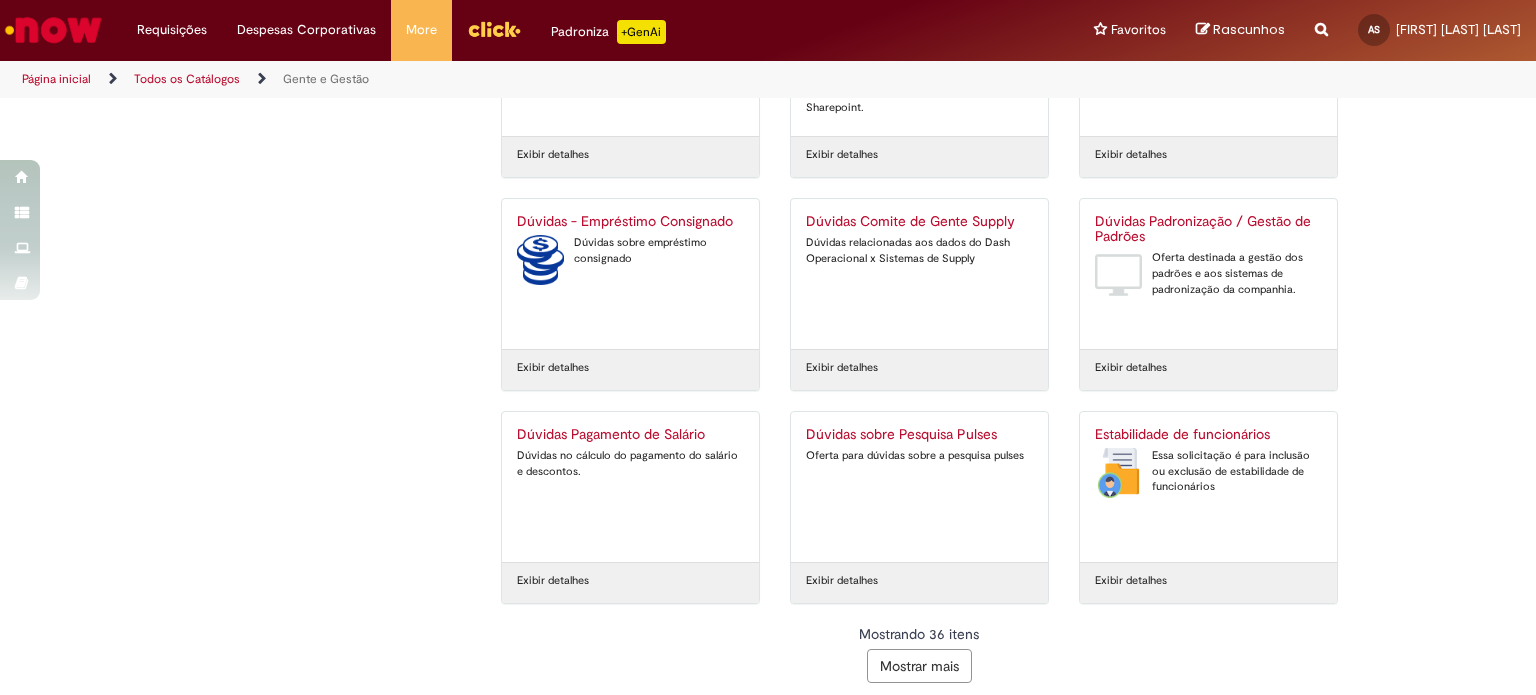 click on "Mostrar mais" at bounding box center [919, 666] 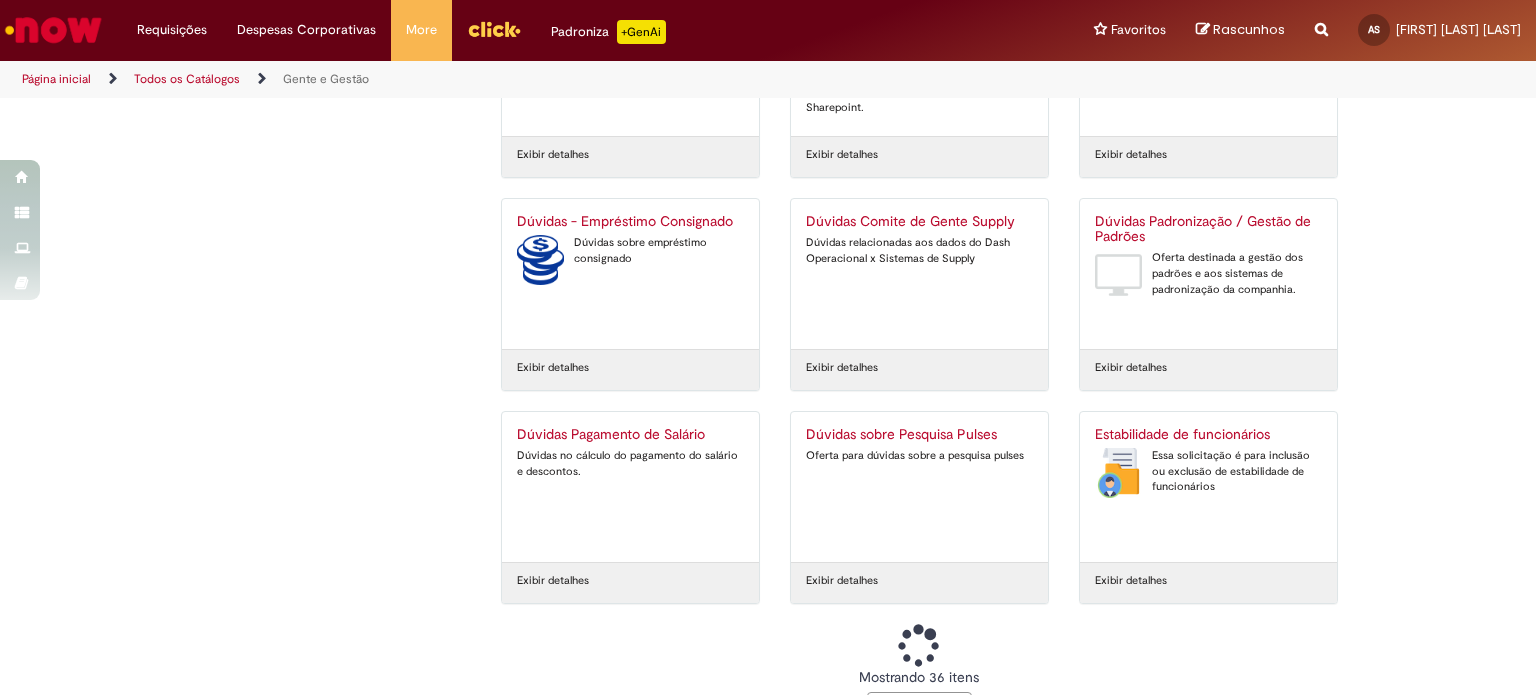 scroll, scrollTop: 2161, scrollLeft: 0, axis: vertical 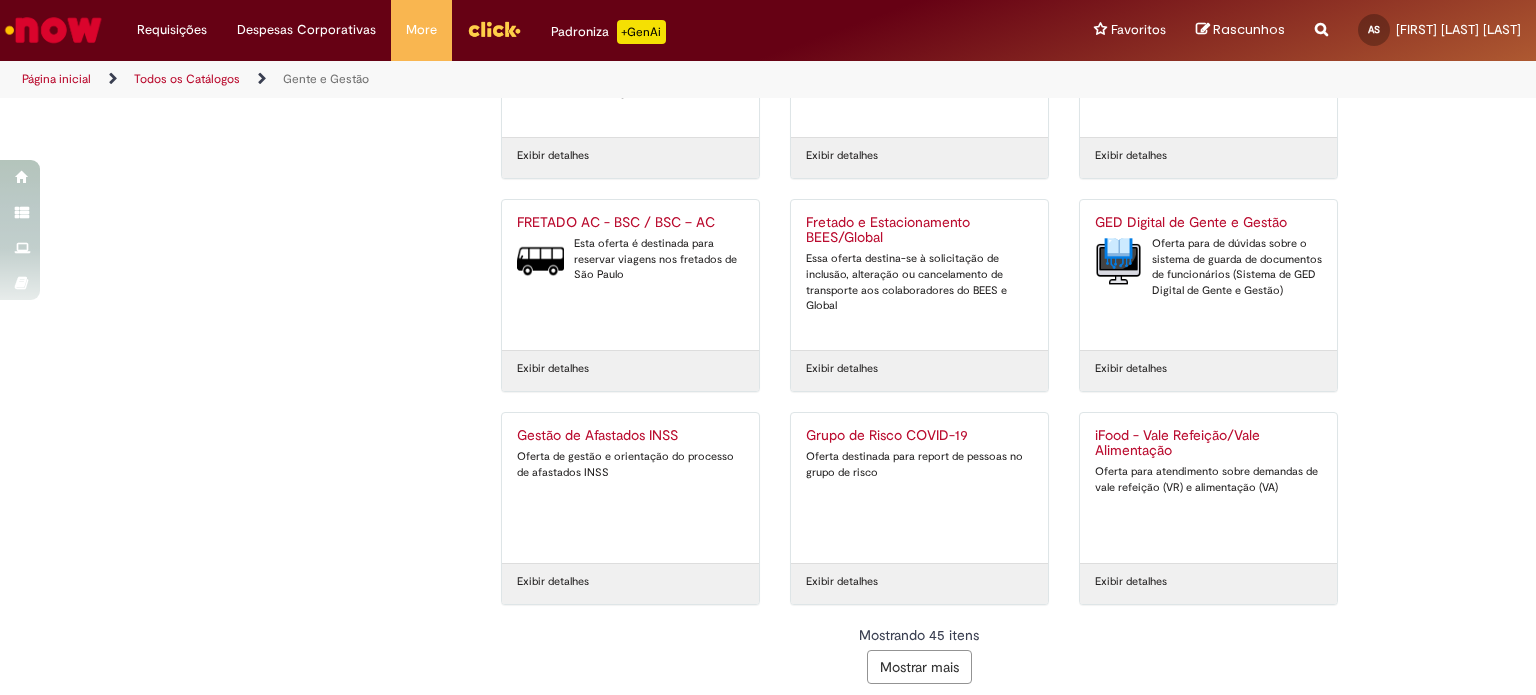 click on "Mostrar mais" at bounding box center (919, 667) 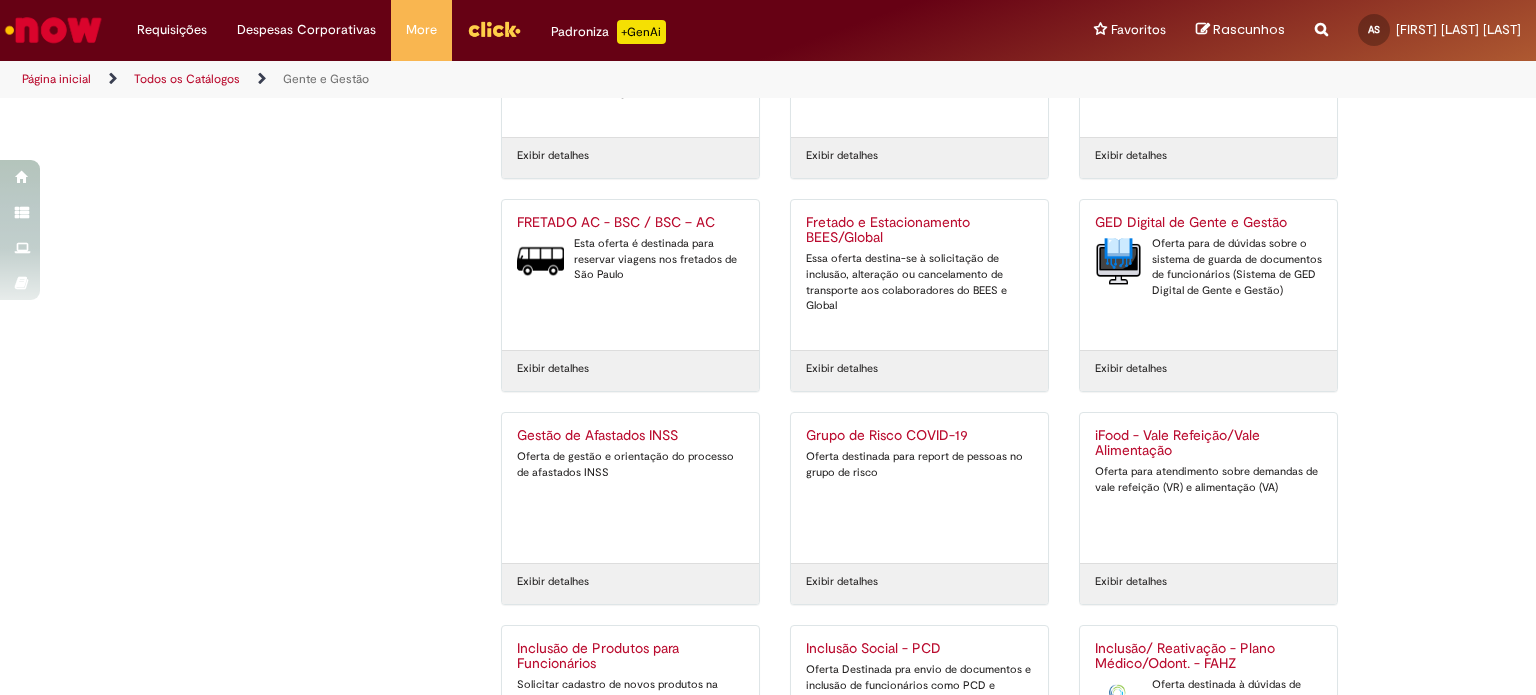 scroll, scrollTop: 2799, scrollLeft: 0, axis: vertical 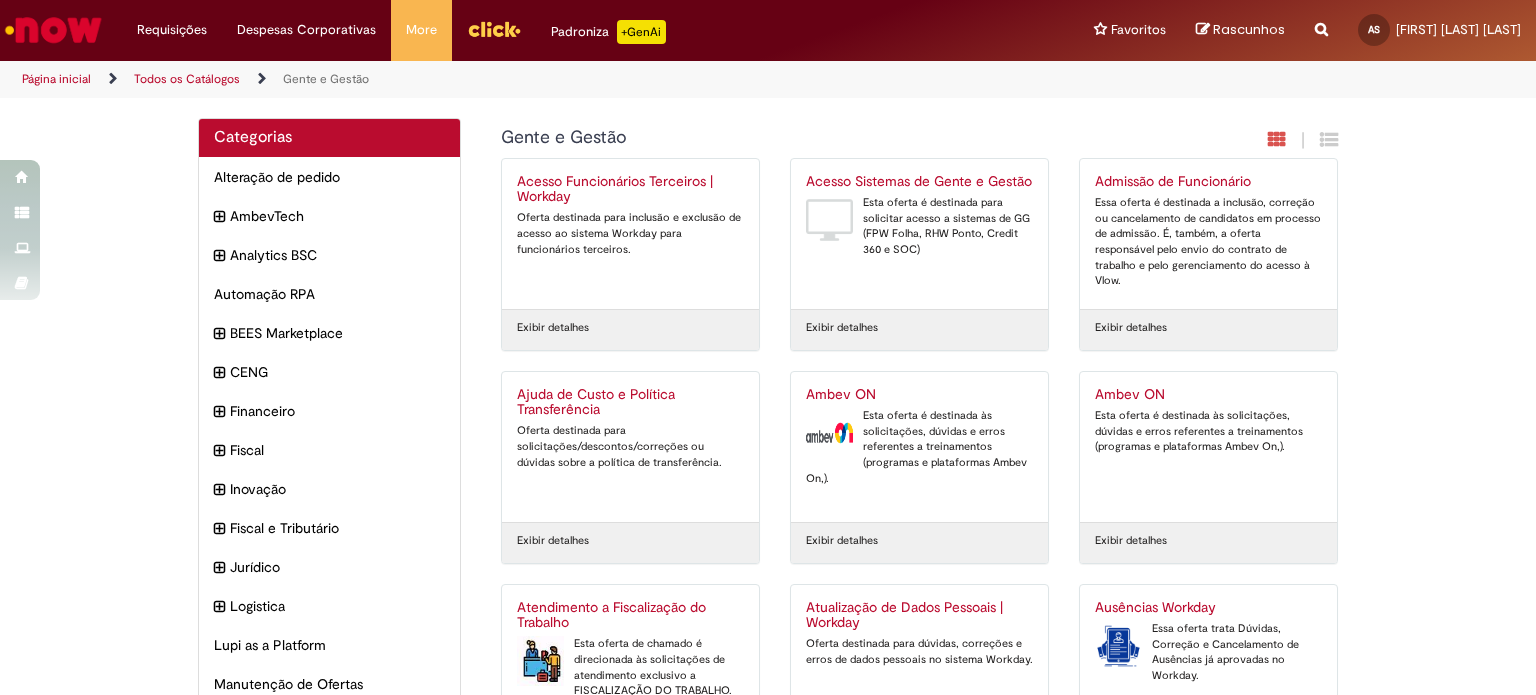 click on "Categorias
Alteração de pedido
Itens
AmbevTech
Itens
Analytics BSC
Itens
Automação RPA
Itens
BEES Marketplace
Itens
CENG
Itens
Financeiro
Itens
Fiscal
Itens
Inovação
Itens
Fiscal e Tributário
Itens
Jurídico
Itens" at bounding box center (768, 2095) 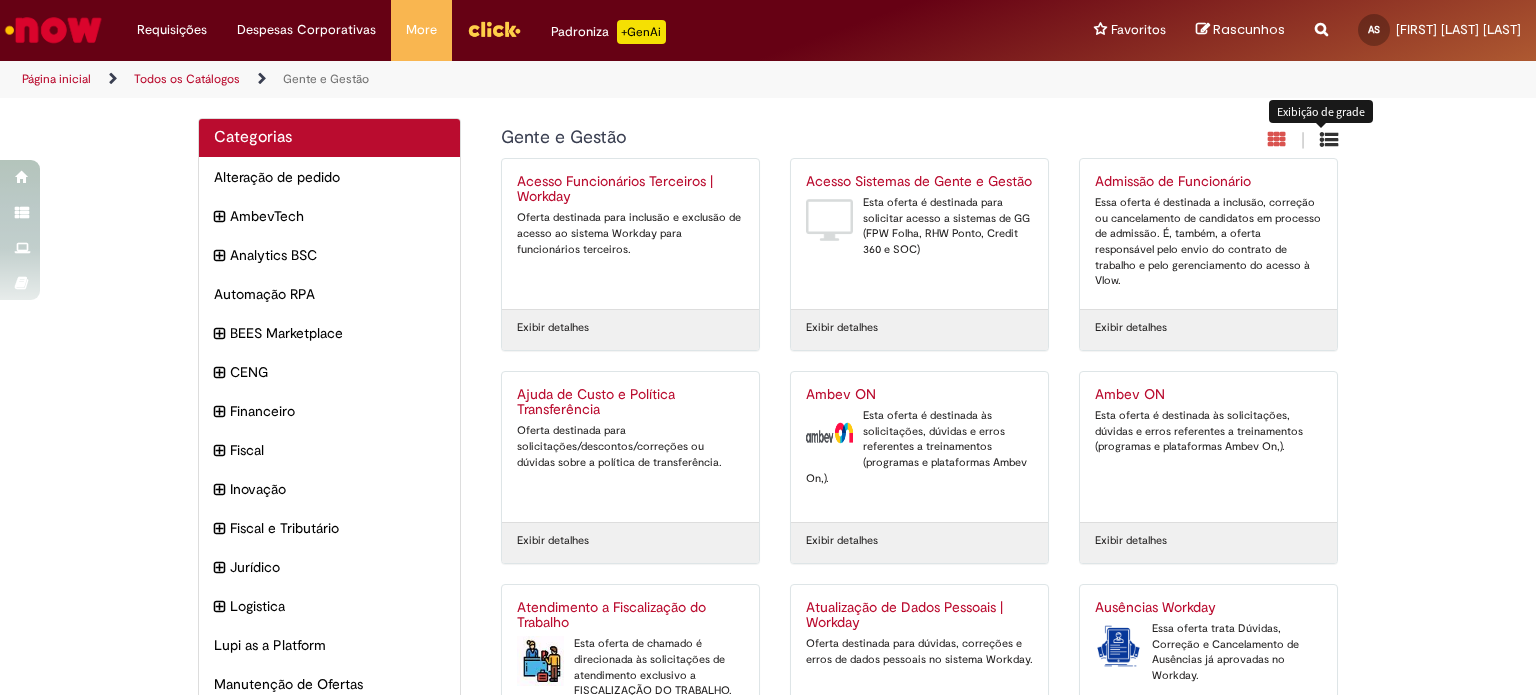 click on "|" at bounding box center [1303, 141] 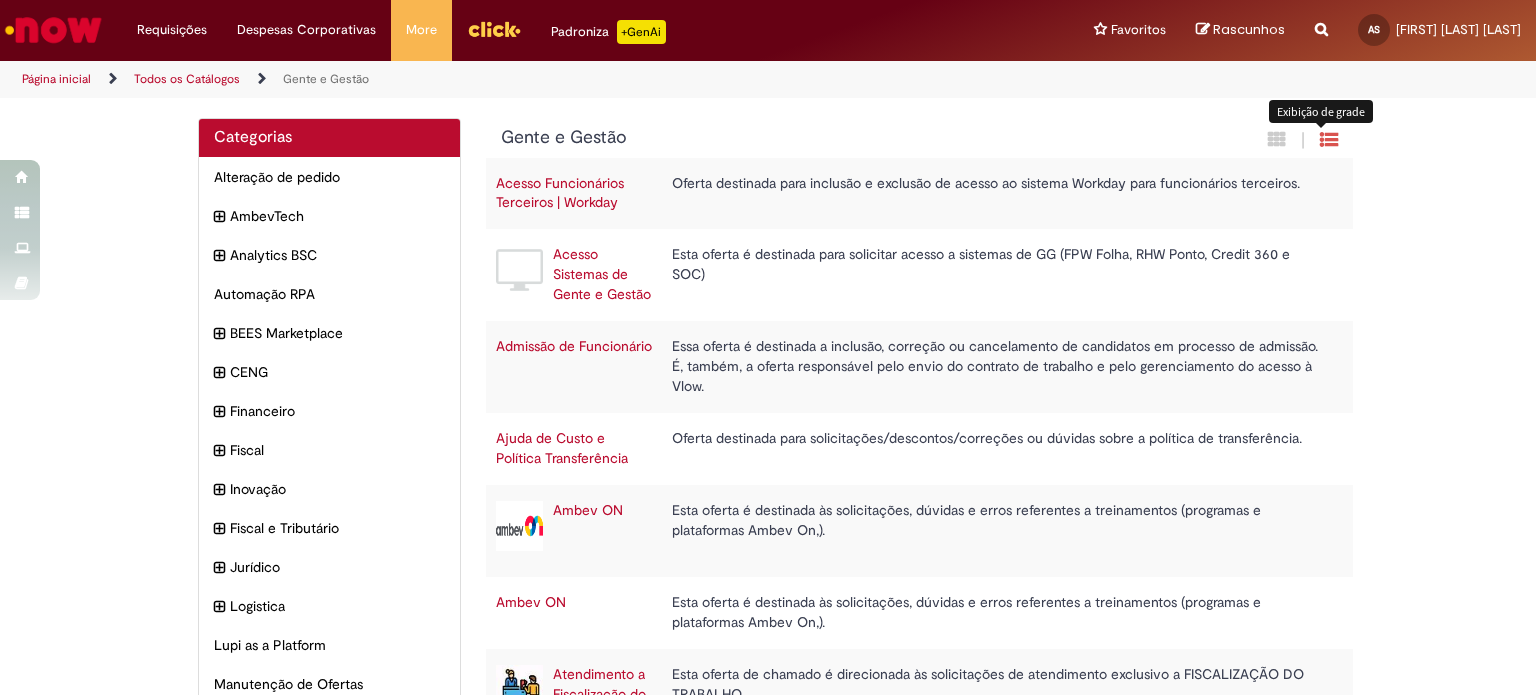 scroll, scrollTop: 3515, scrollLeft: 0, axis: vertical 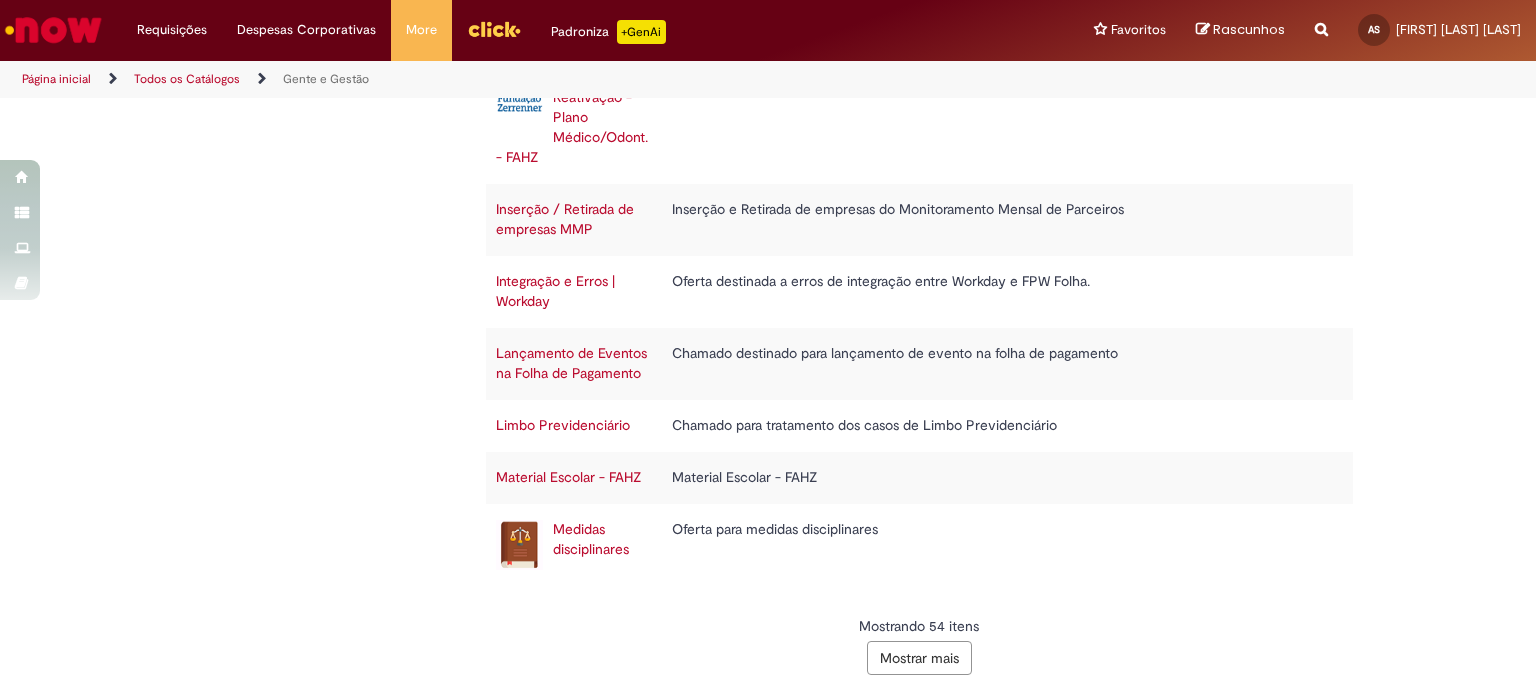 click on "Mostrar mais" at bounding box center [919, 658] 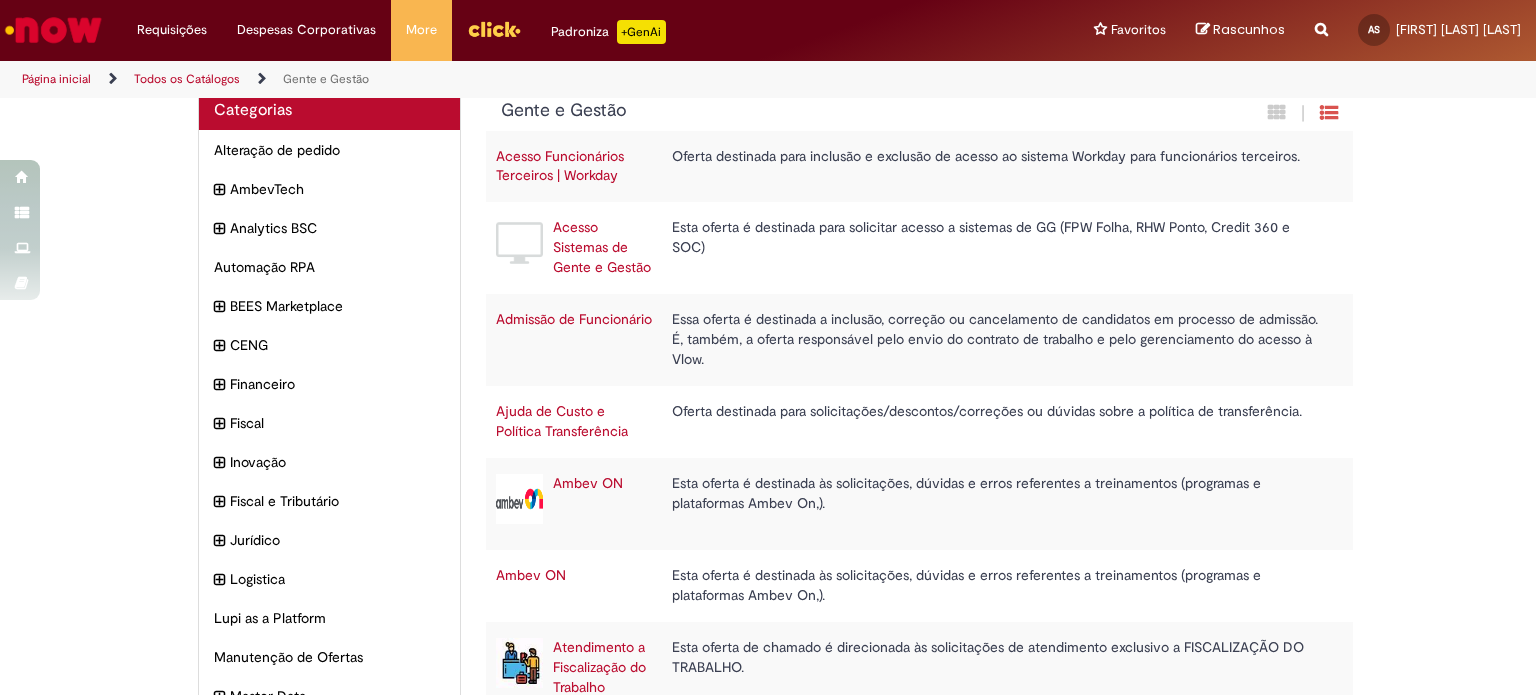 scroll, scrollTop: 0, scrollLeft: 0, axis: both 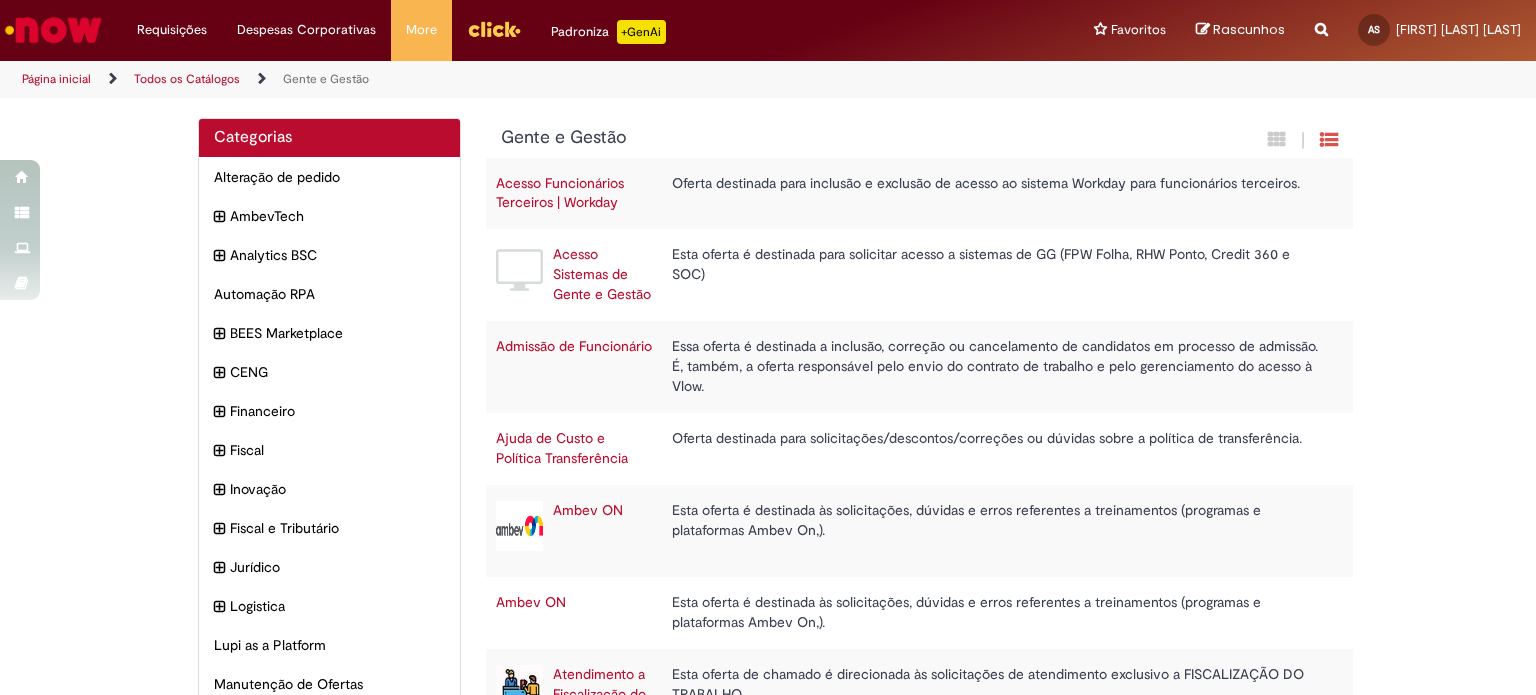 click on "Categorias
Alteração de pedido
Itens
AmbevTech
Itens
Analytics BSC
Itens
Automação RPA
Itens
BEES Marketplace
Itens
CENG
Itens
Financeiro
Itens
Fiscal
Itens
Inovação
Itens
Fiscal e Tributário
Itens
Jurídico
Itens" at bounding box center [768, 2765] 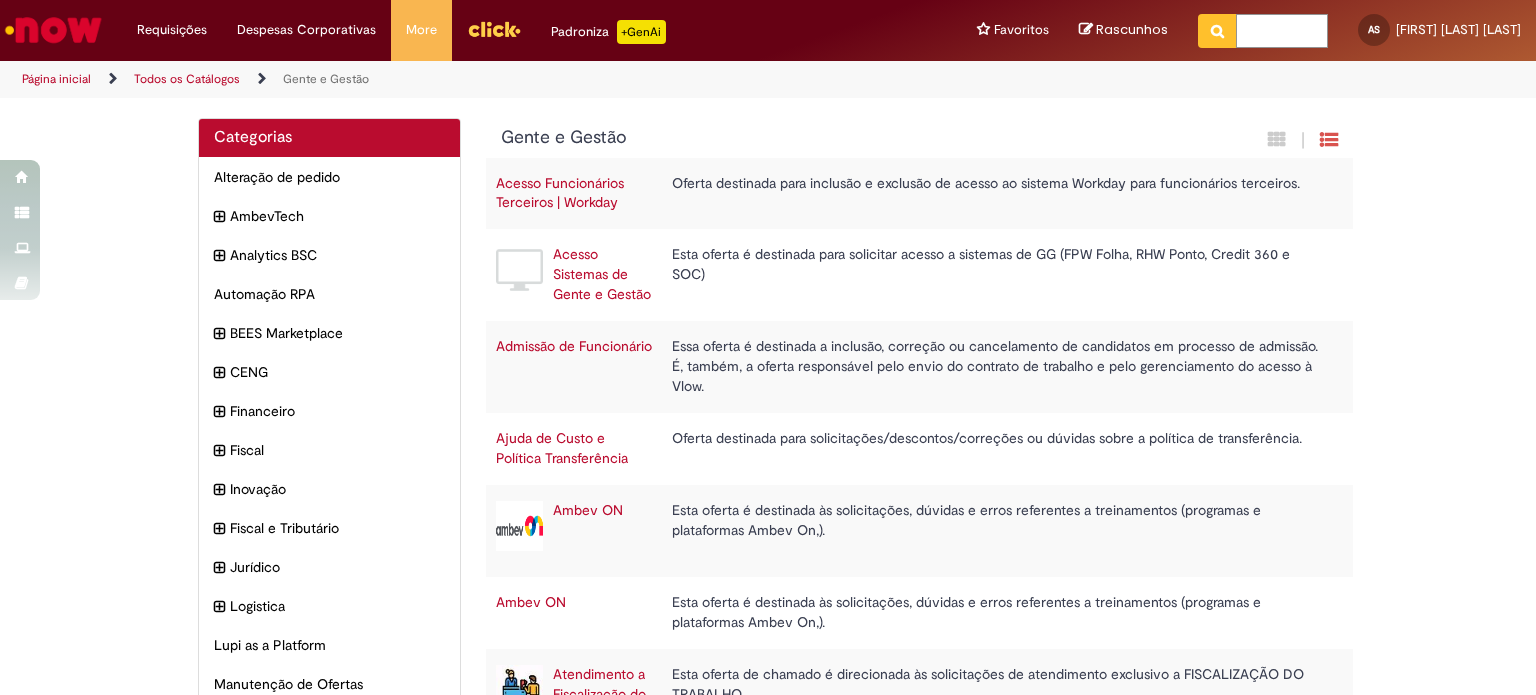 click at bounding box center [1282, 31] 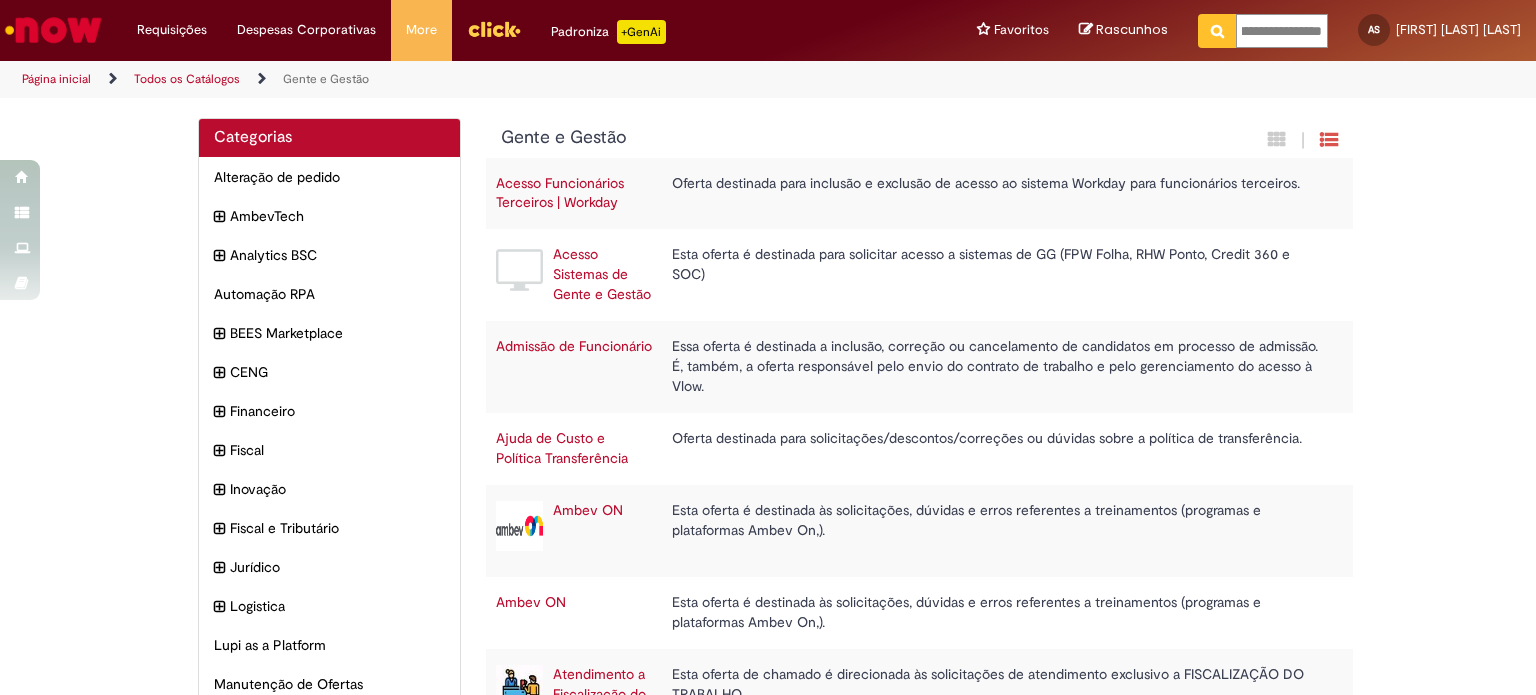 type on "**********" 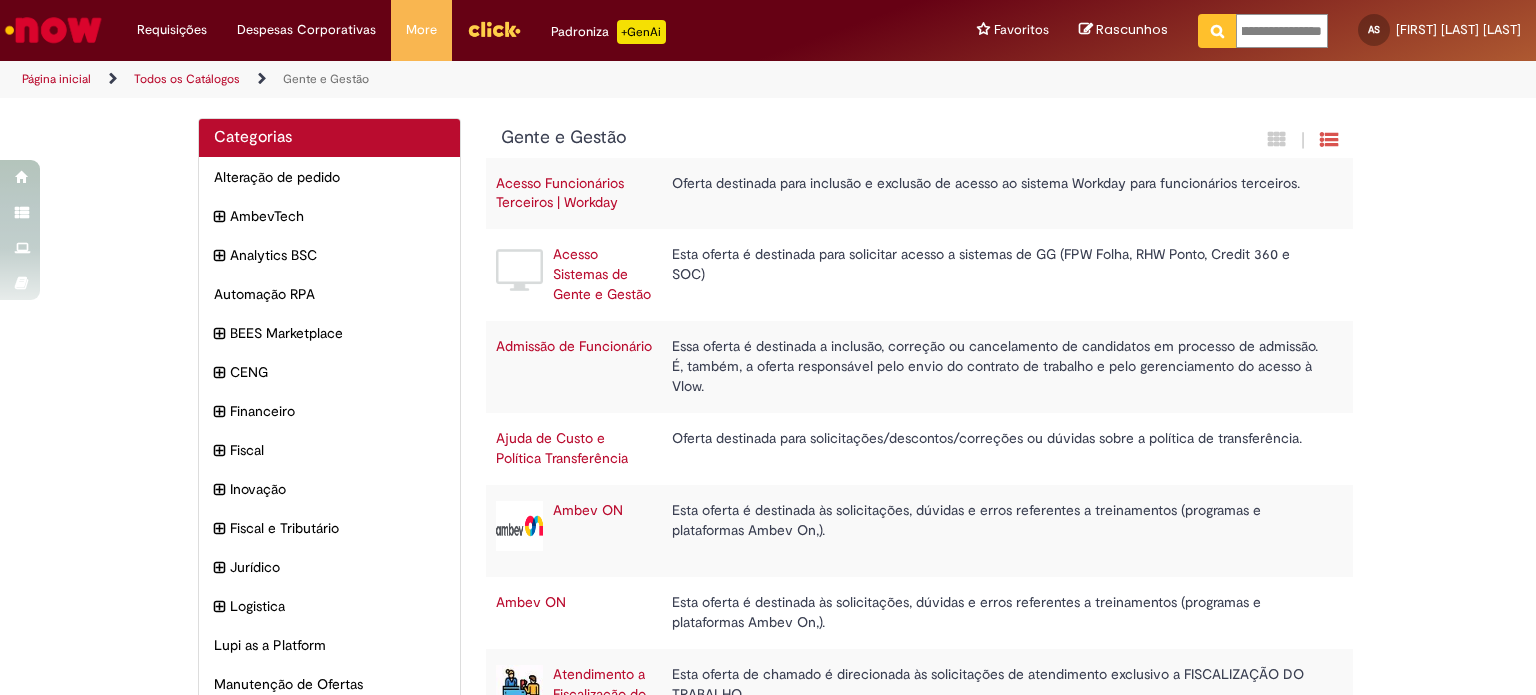 scroll, scrollTop: 0, scrollLeft: 38, axis: horizontal 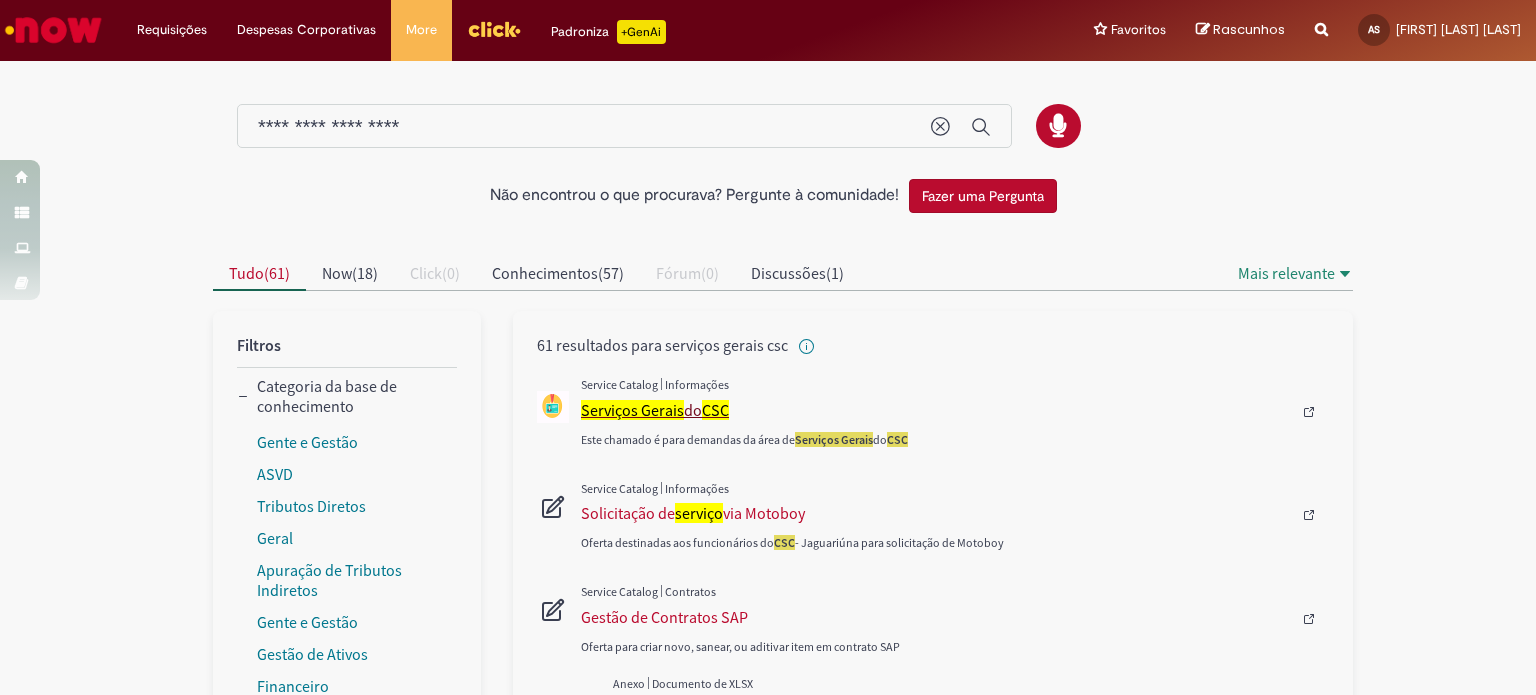 click on "Serviços Gerais" at bounding box center [632, 410] 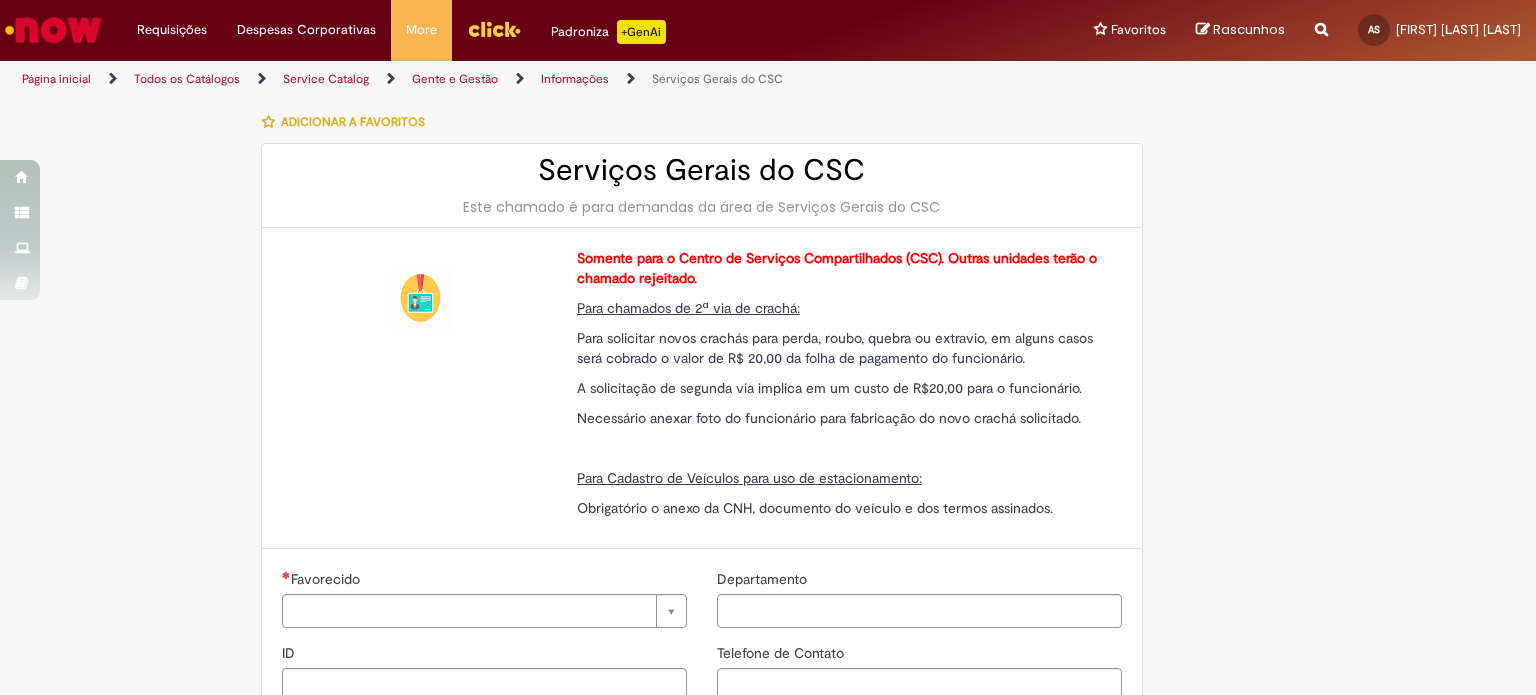 type on "********" 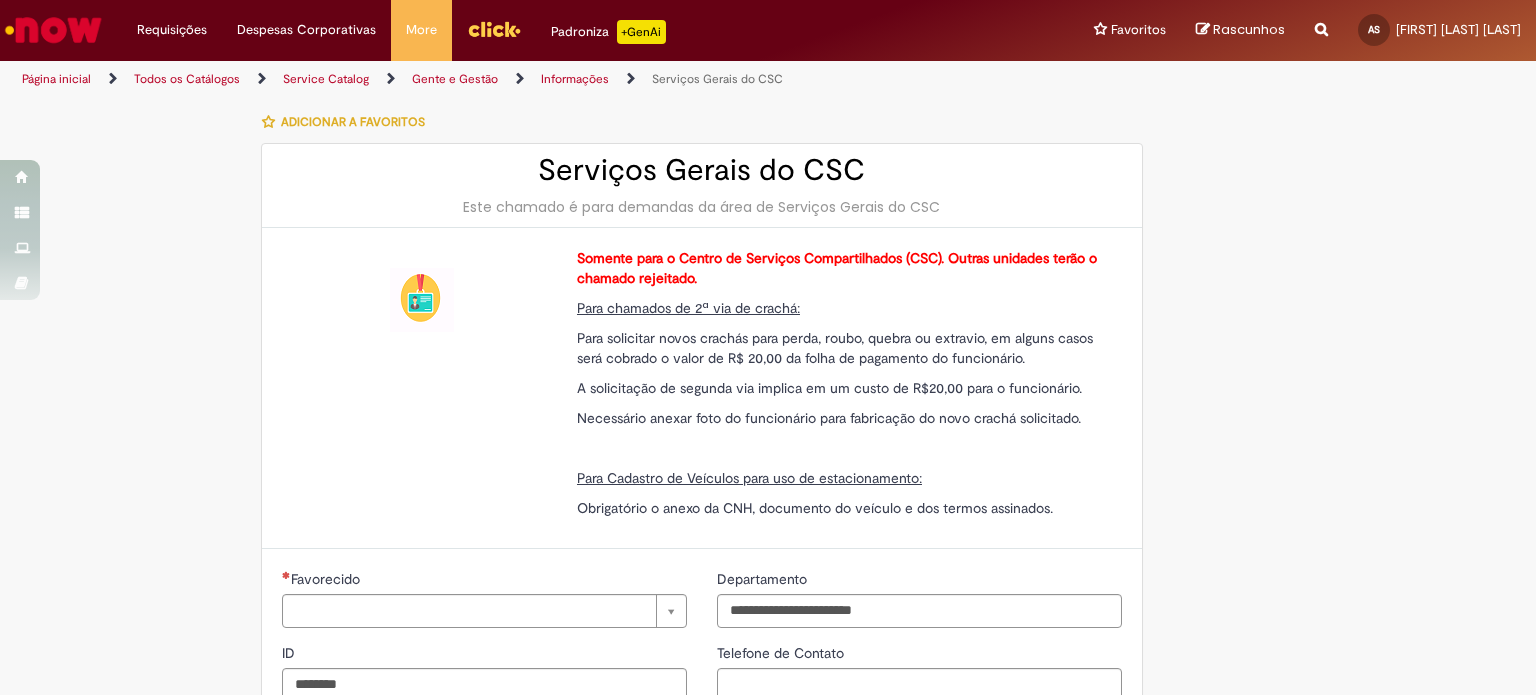 type on "**********" 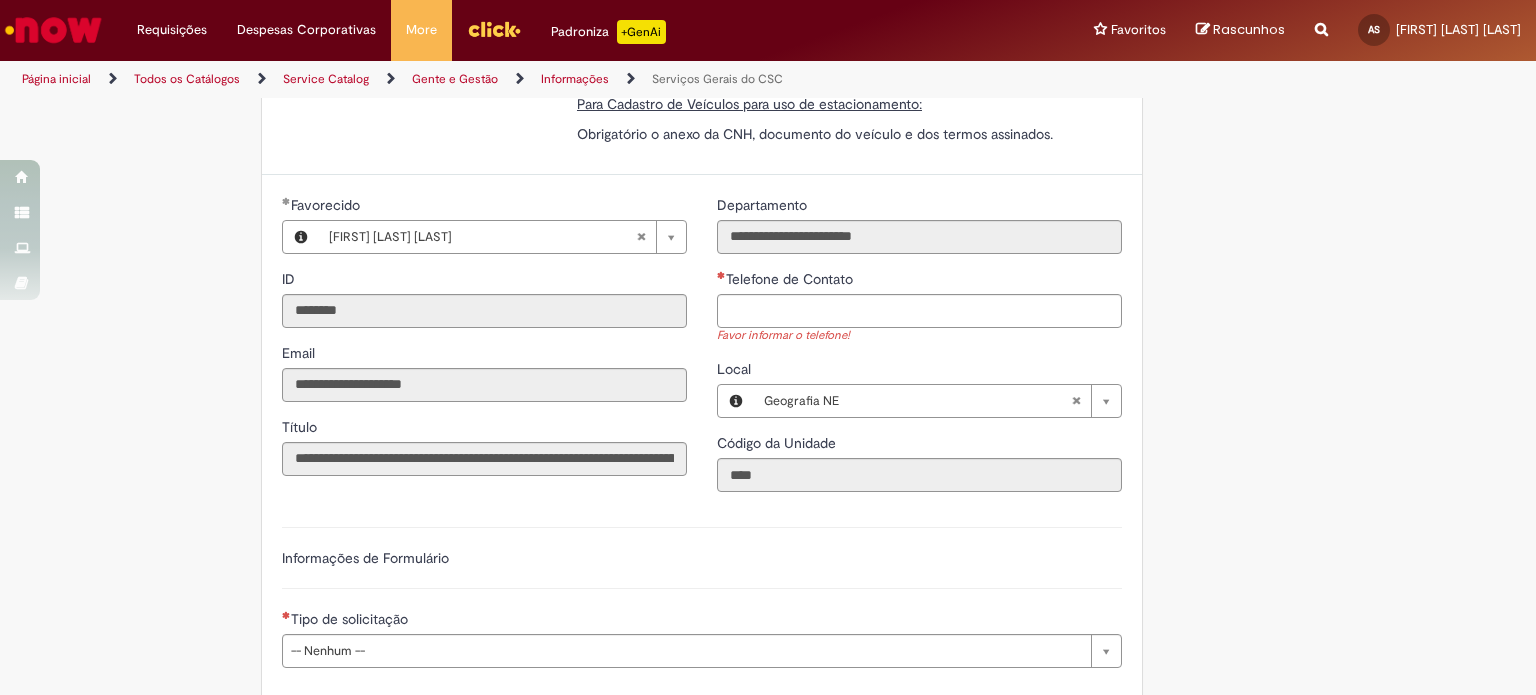 scroll, scrollTop: 378, scrollLeft: 0, axis: vertical 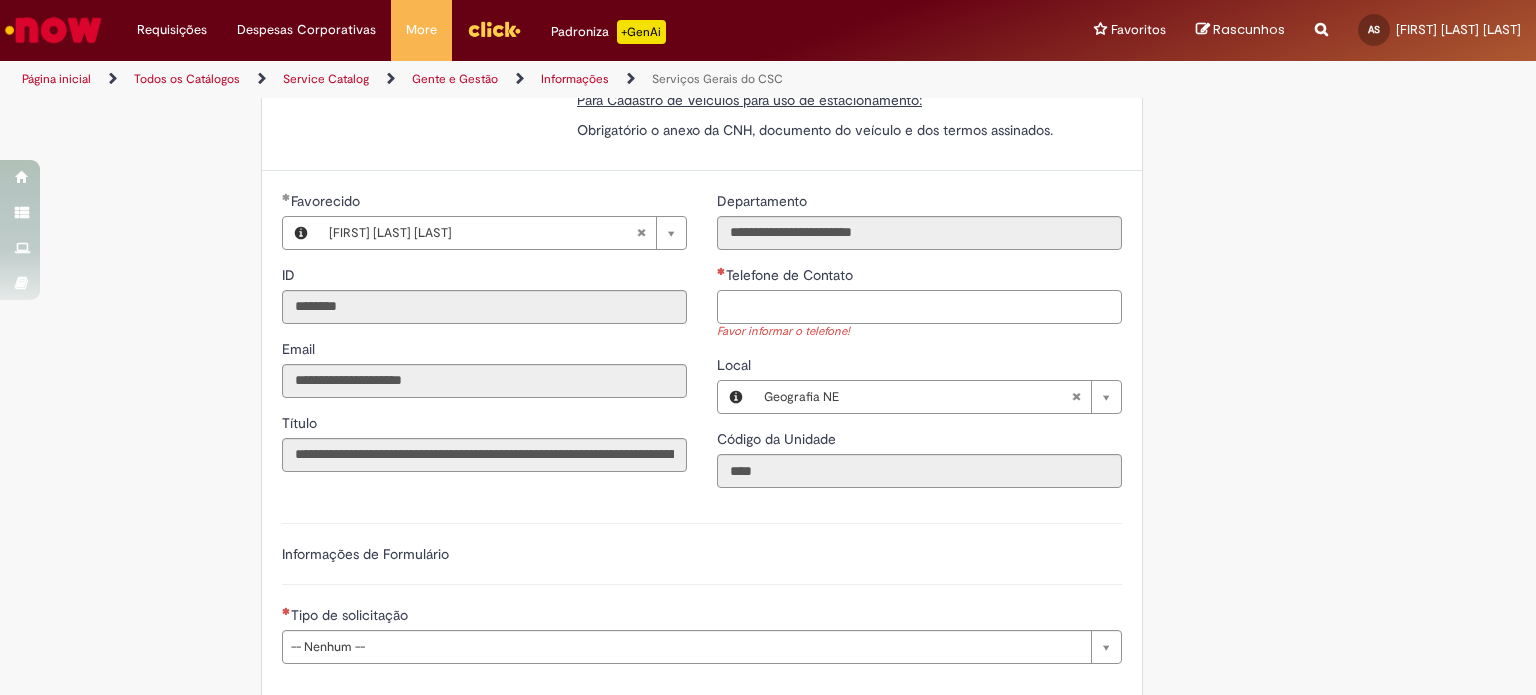 click on "Telefone de Contato" at bounding box center (919, 307) 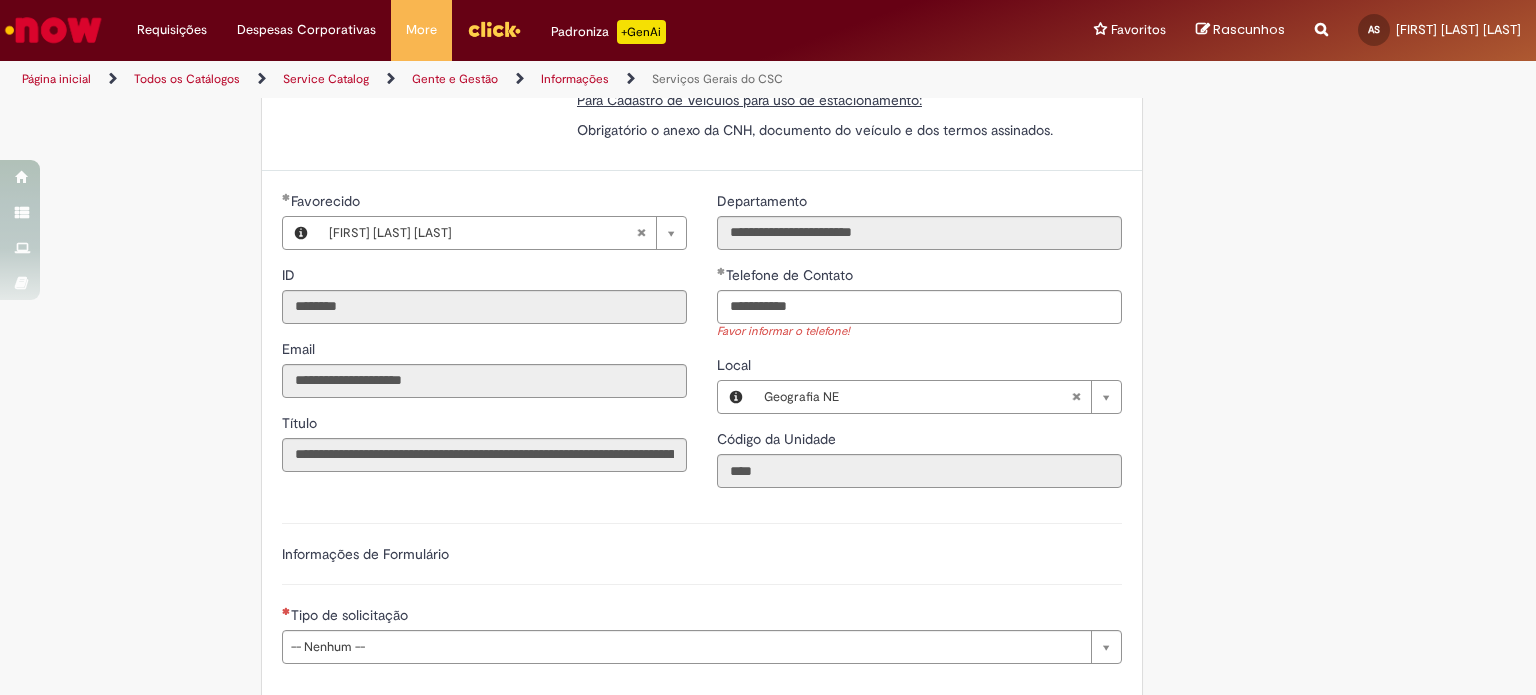type on "**********" 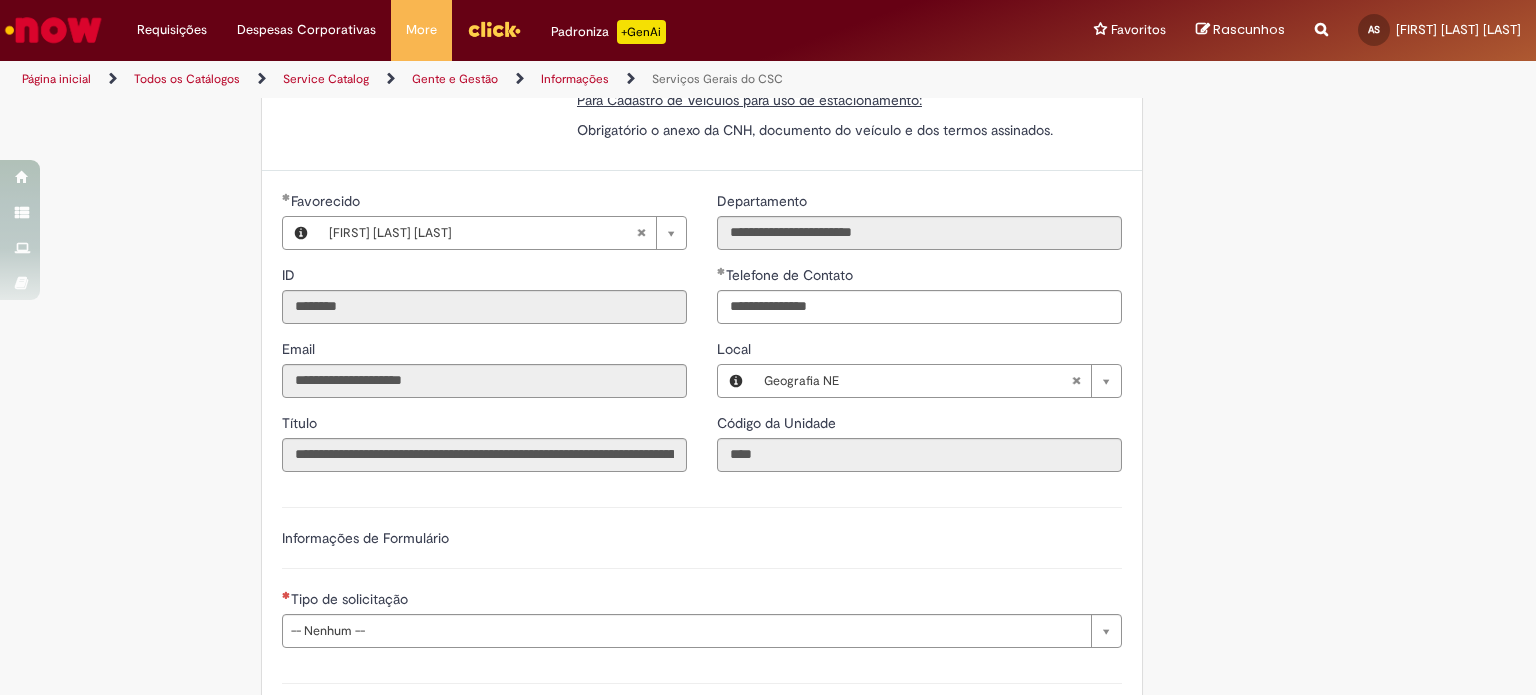 click on "**********" at bounding box center [670, 435] 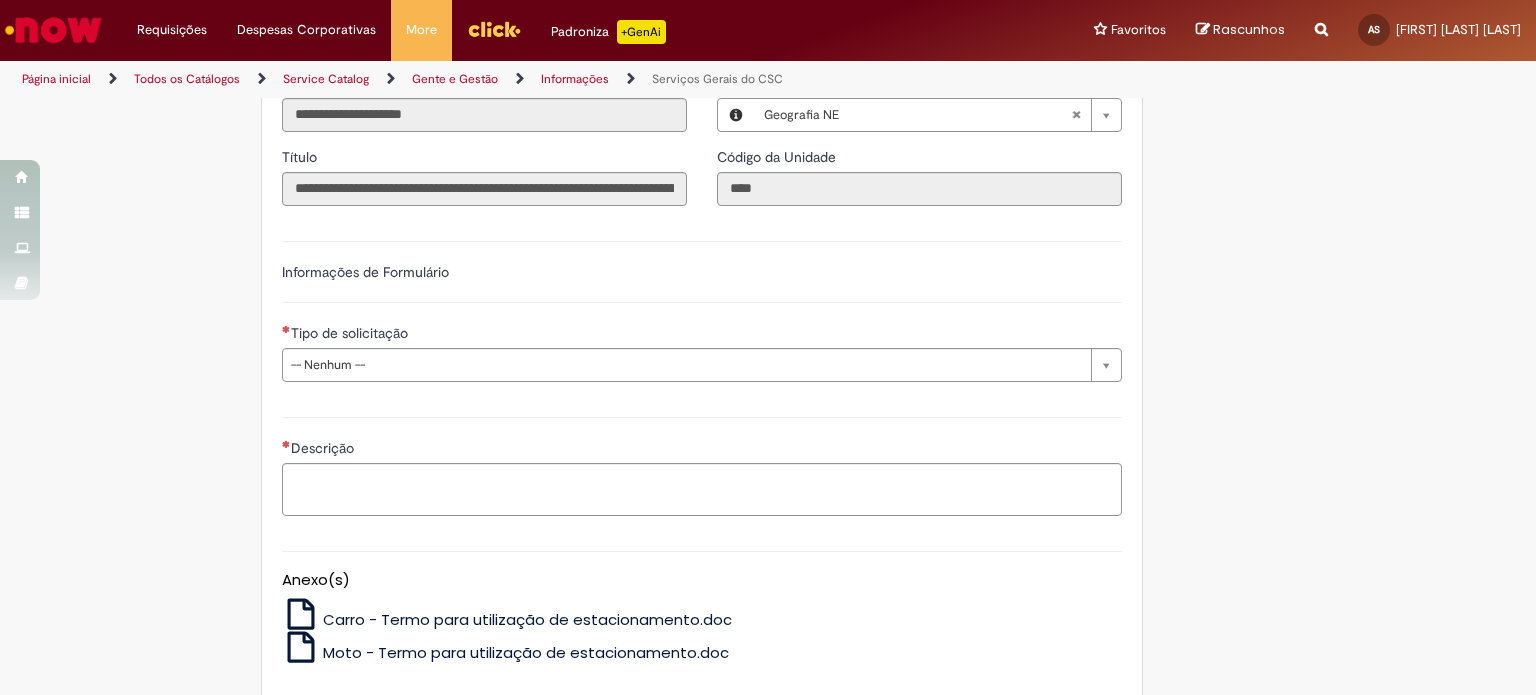scroll, scrollTop: 658, scrollLeft: 0, axis: vertical 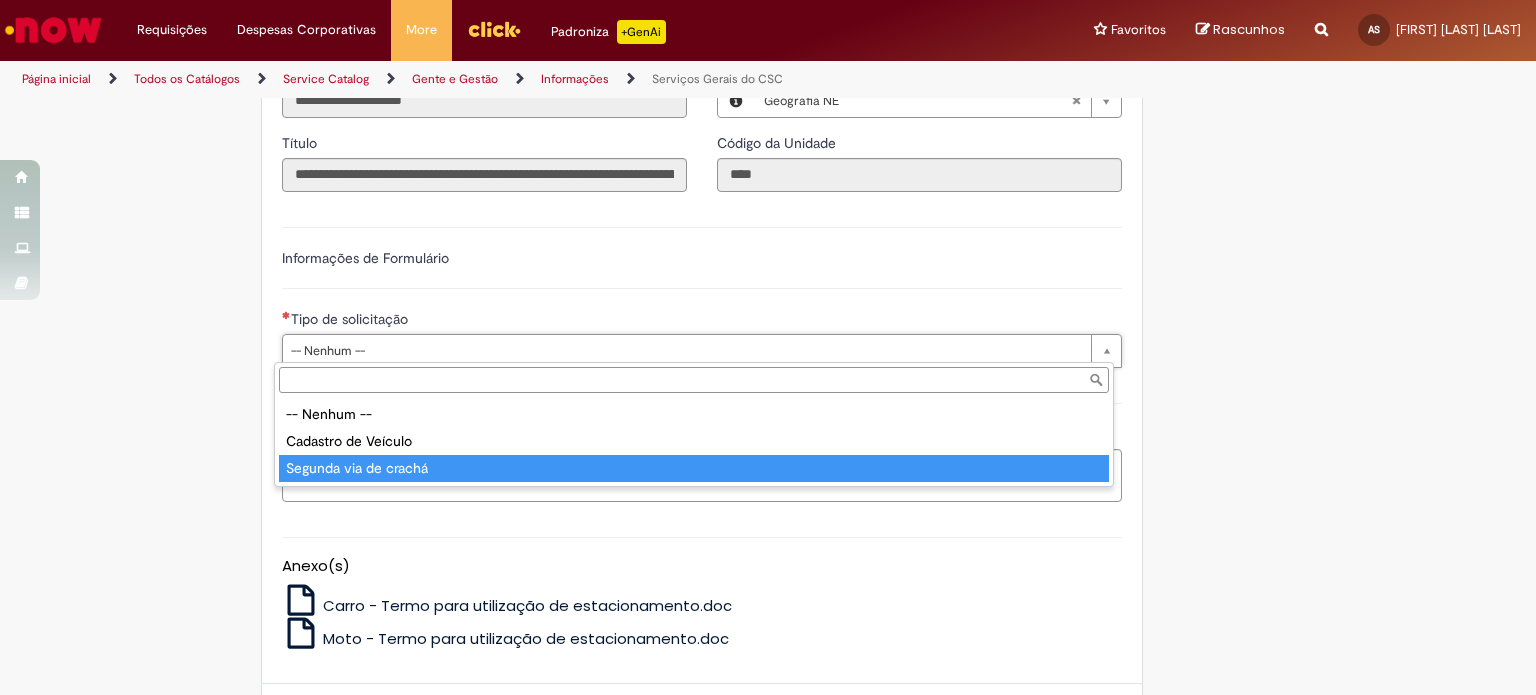 type on "**********" 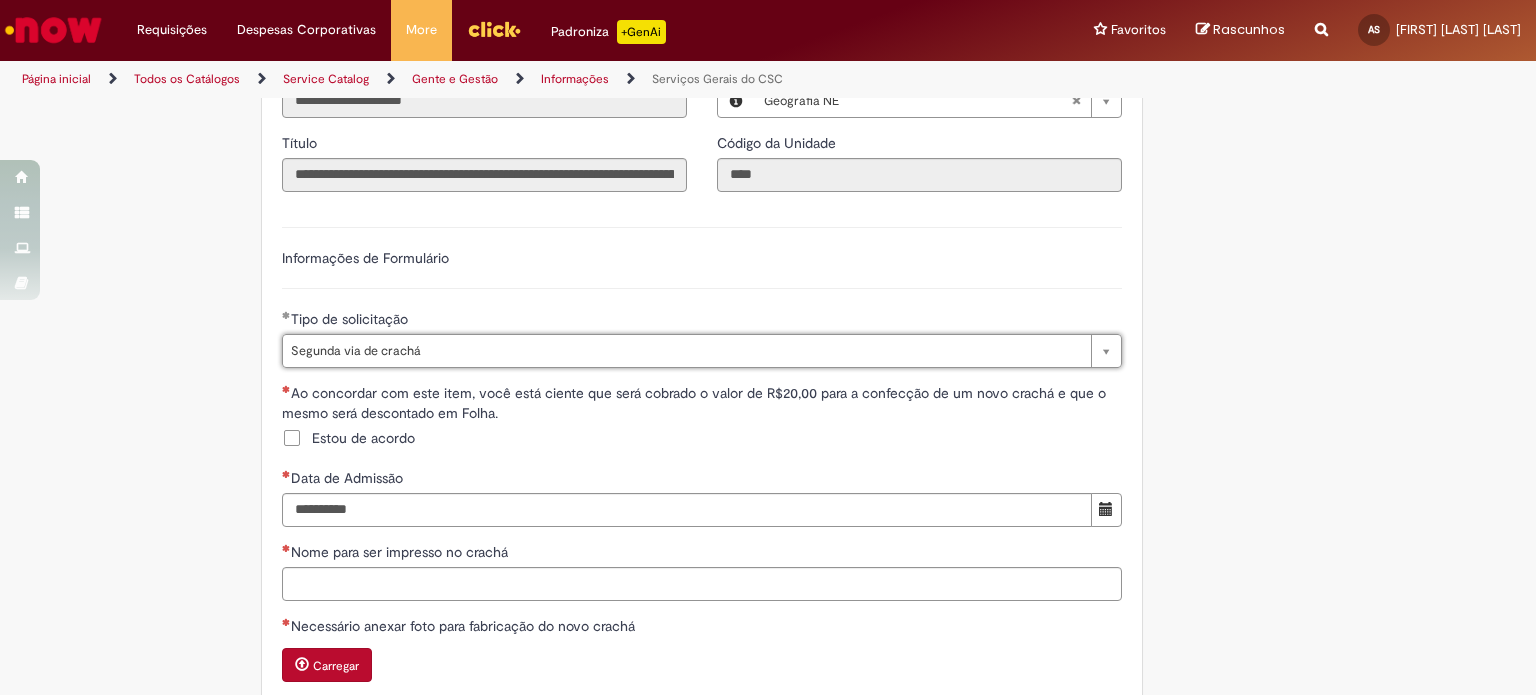 click on "**********" at bounding box center (670, 314) 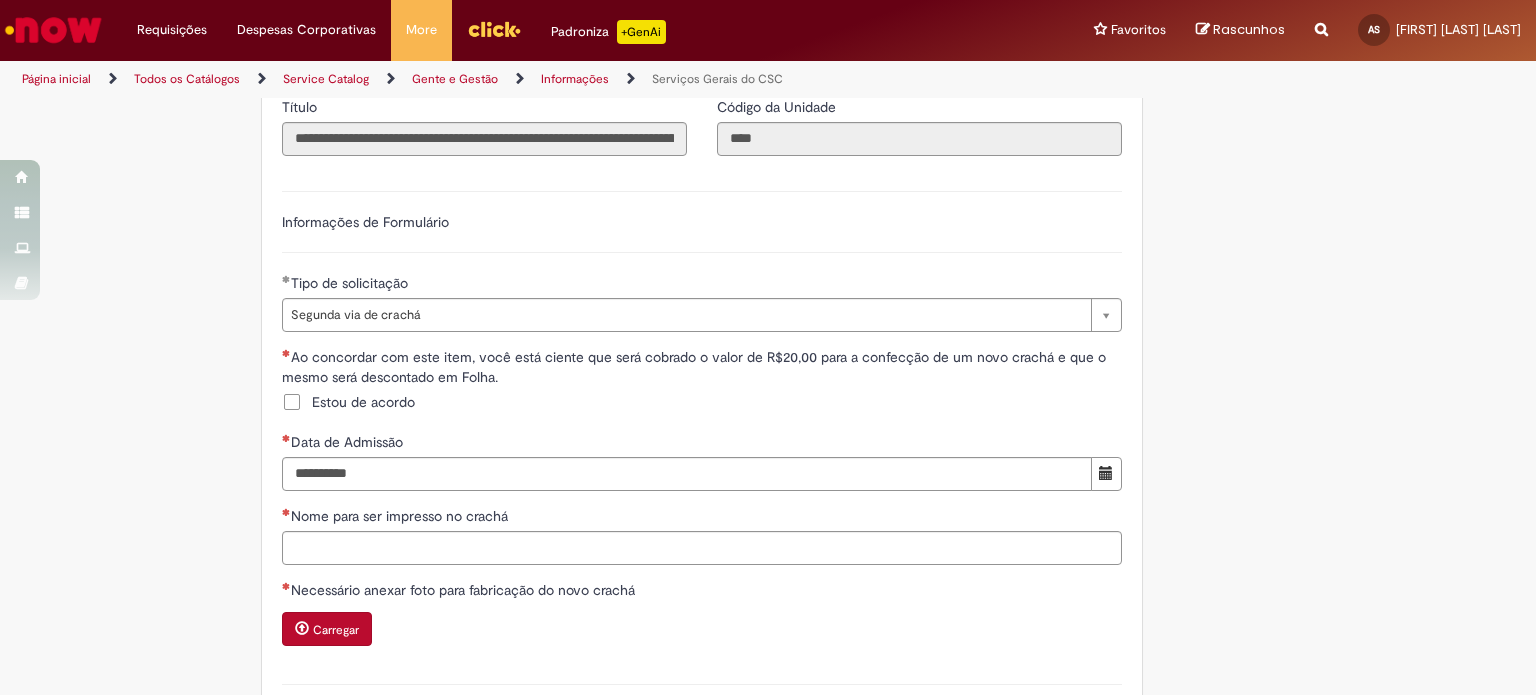 scroll, scrollTop: 698, scrollLeft: 0, axis: vertical 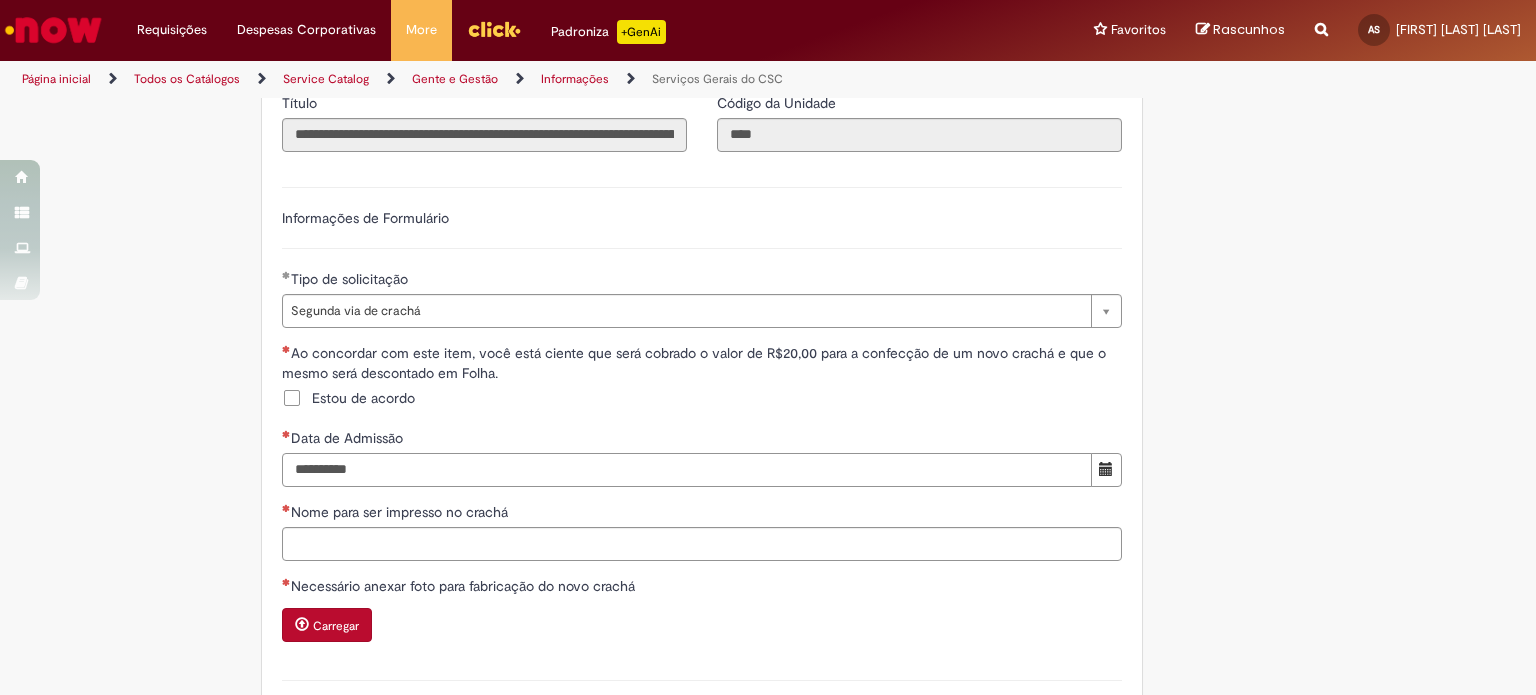 click on "Data de Admissão" at bounding box center (687, 470) 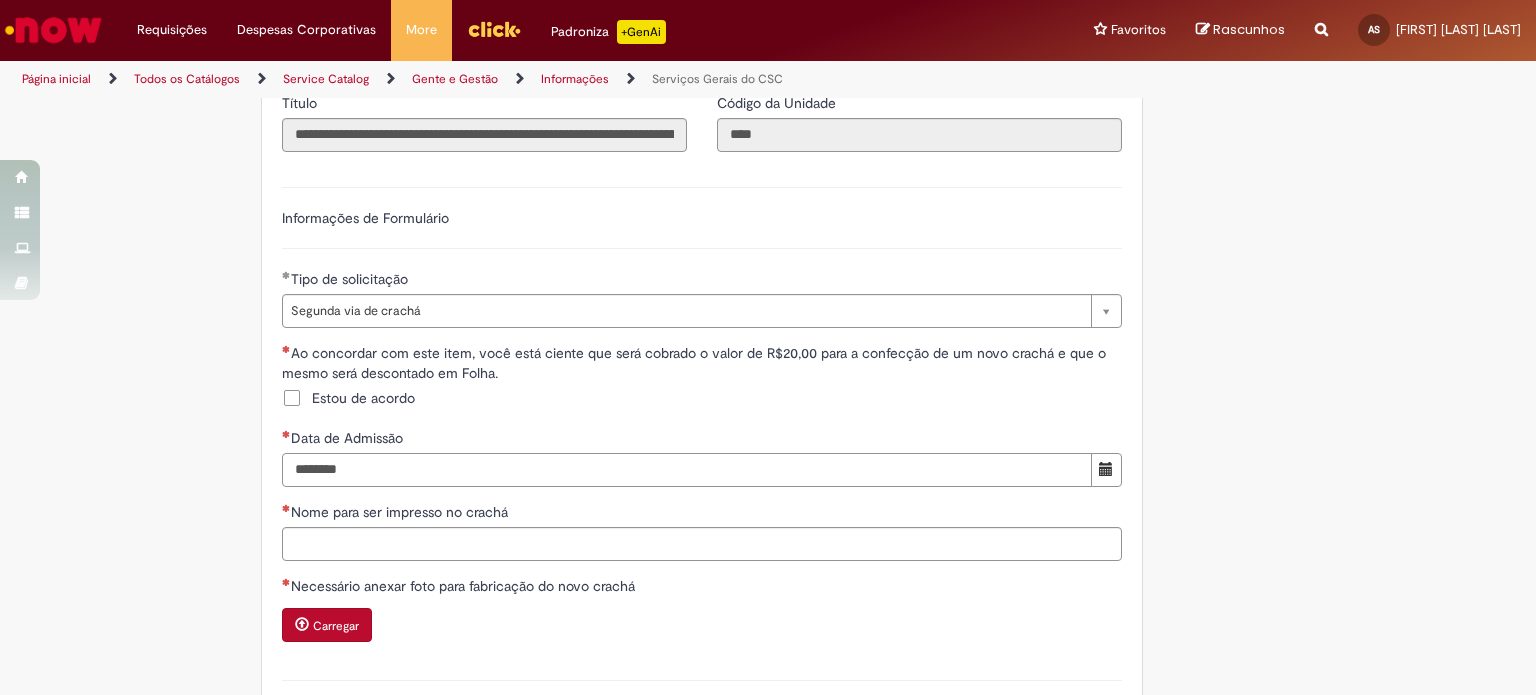 click on "********" at bounding box center (687, 470) 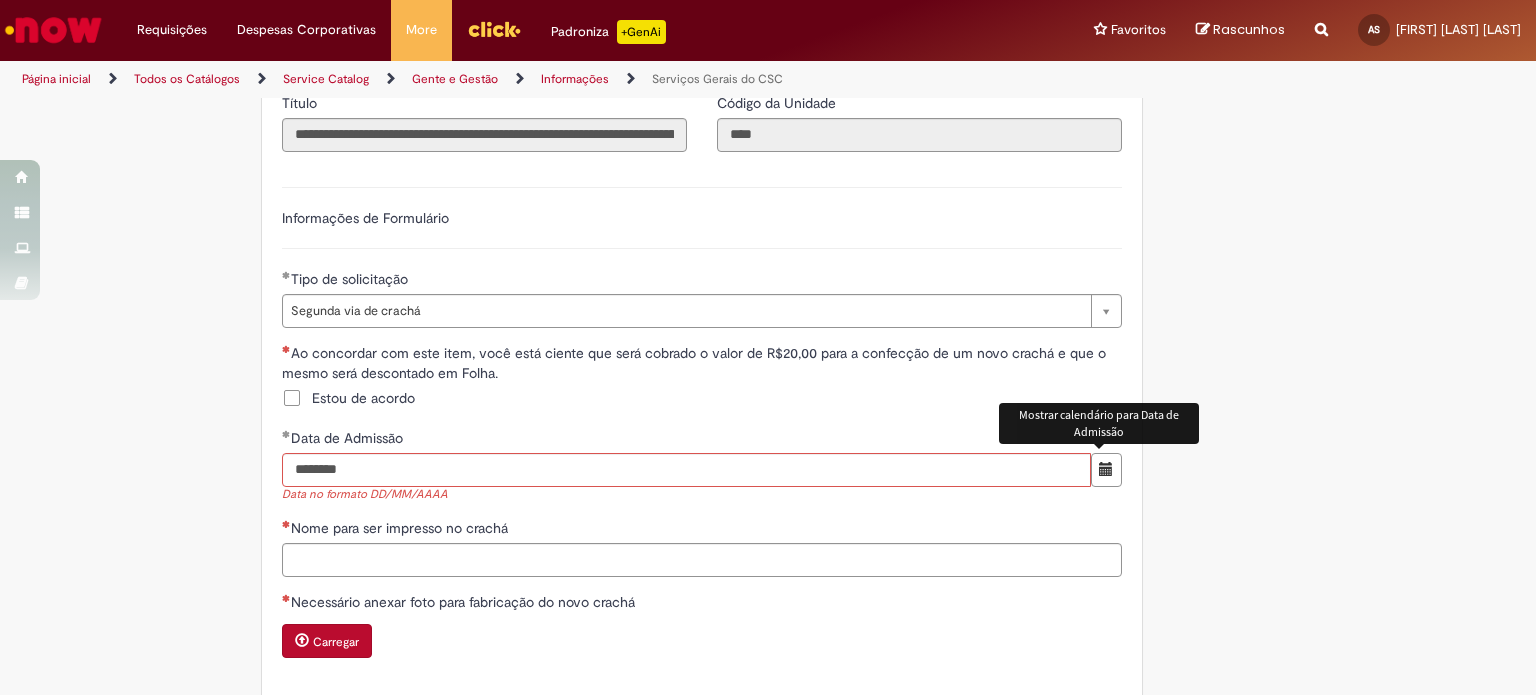 click at bounding box center [1106, 469] 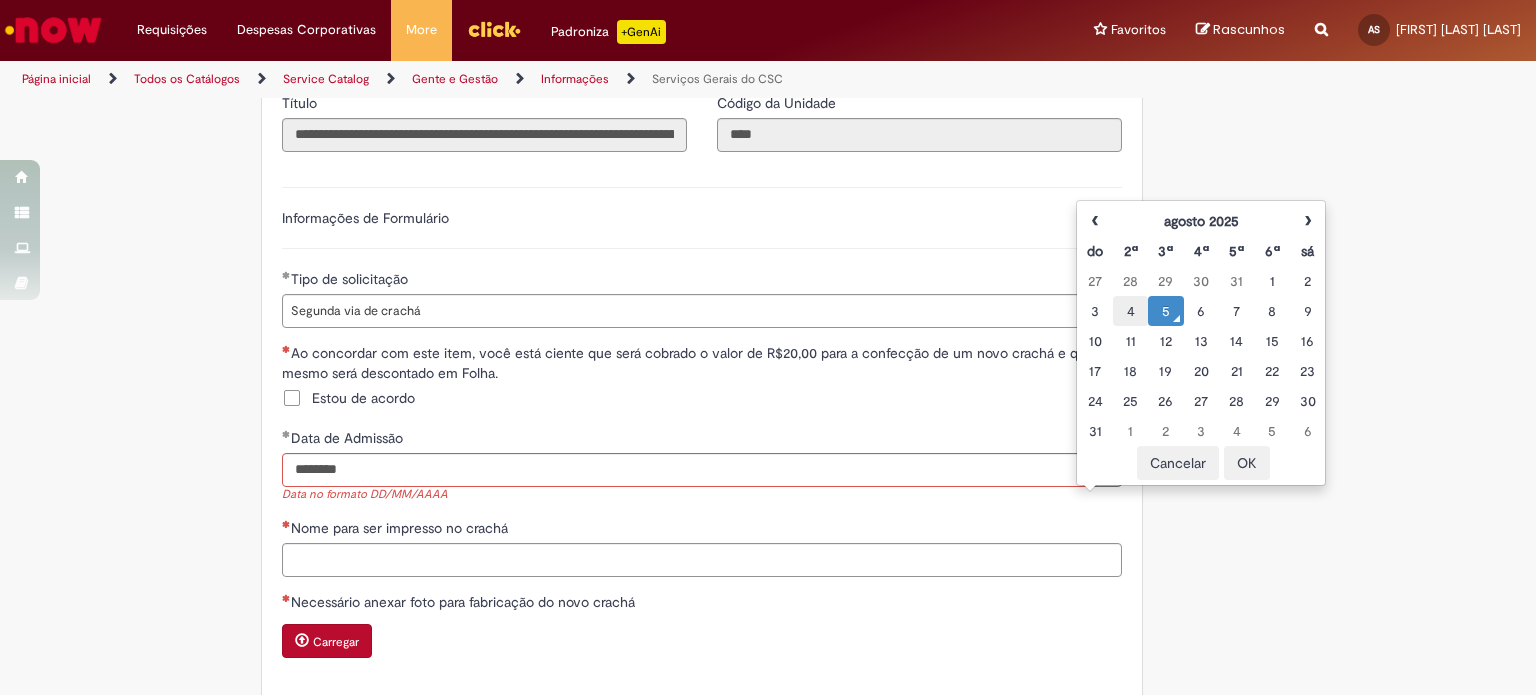 click on "4" at bounding box center (1130, 311) 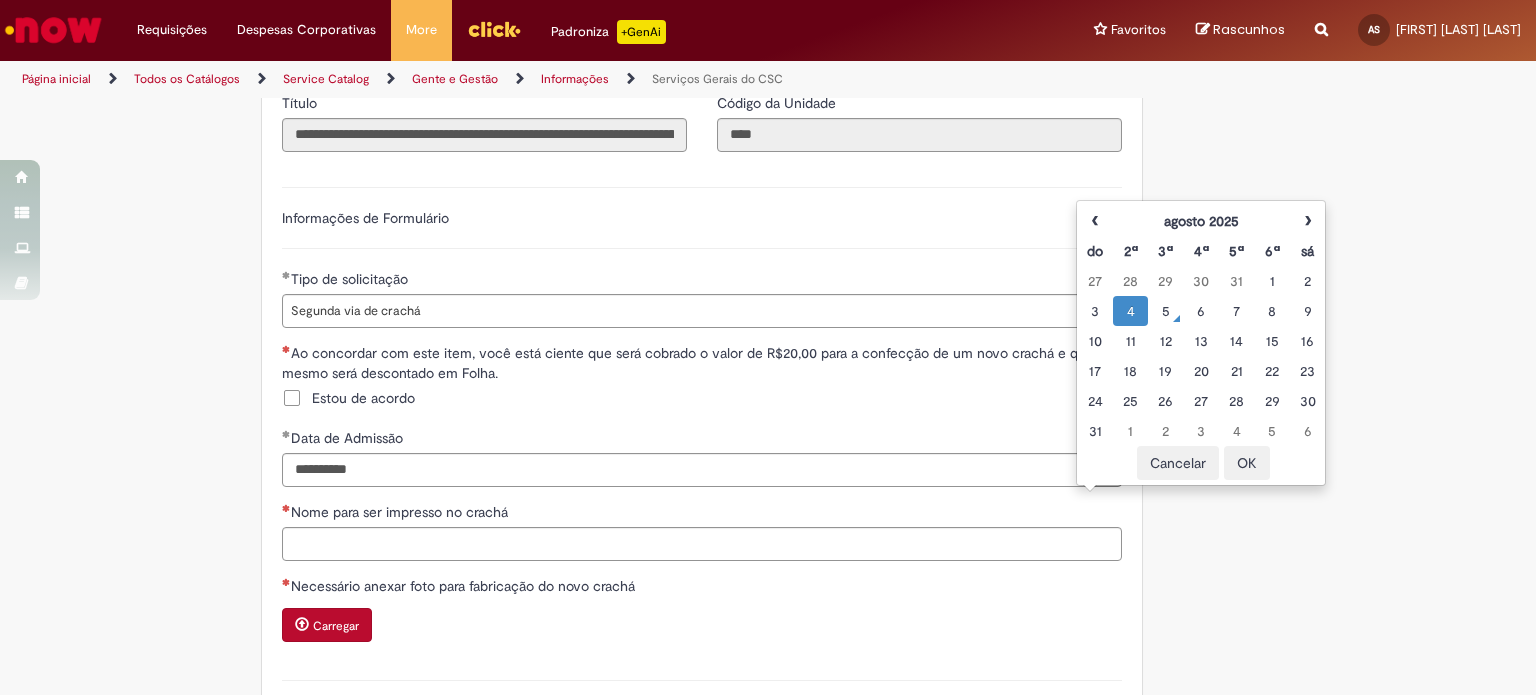 click on "OK" at bounding box center (1247, 463) 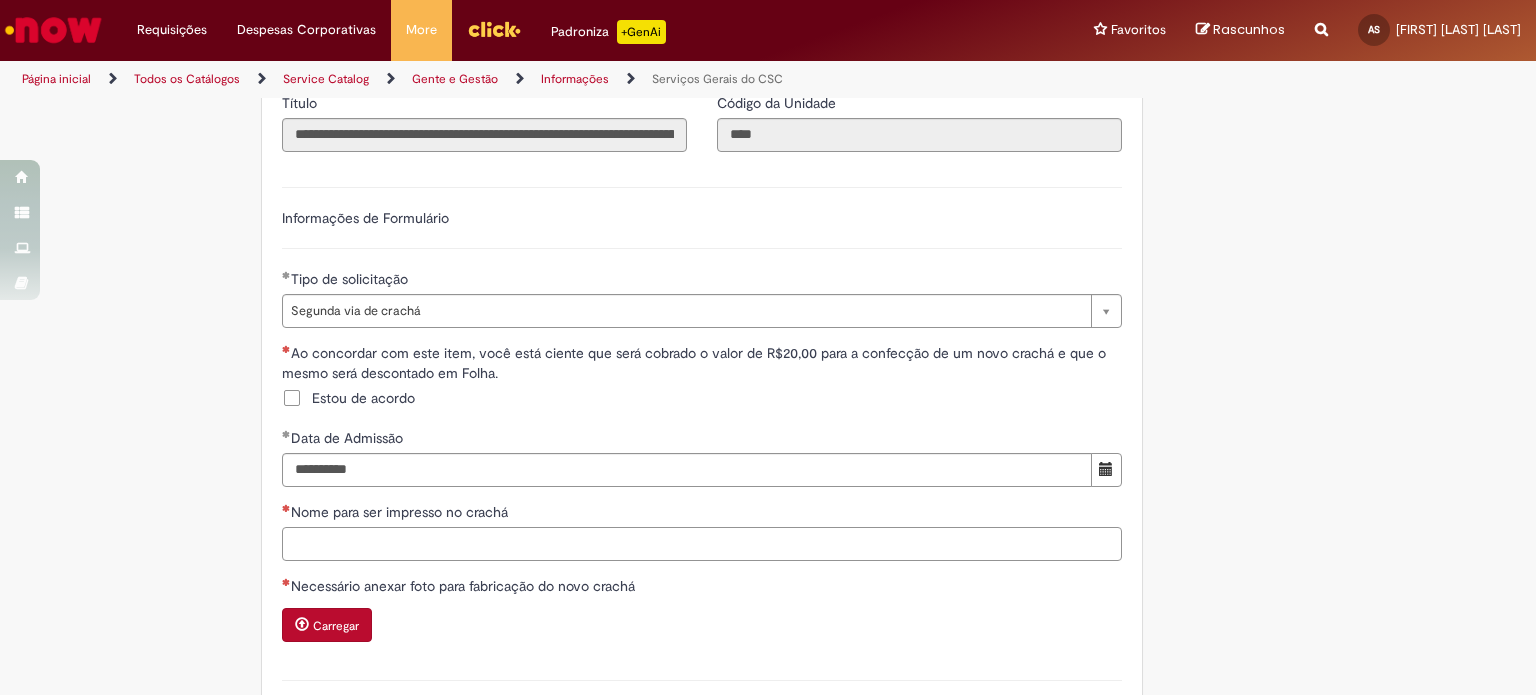 click on "Nome para ser impresso no crachá" at bounding box center (702, 544) 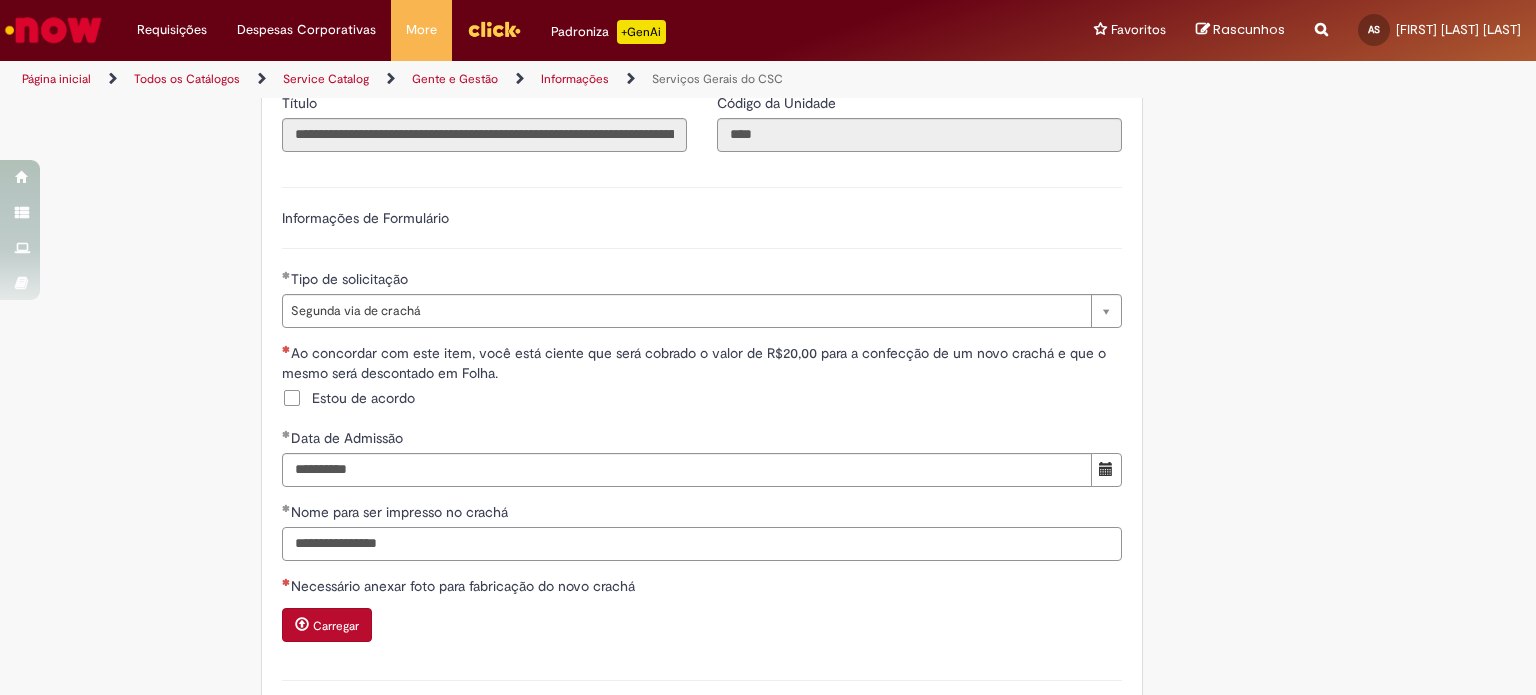 type on "**********" 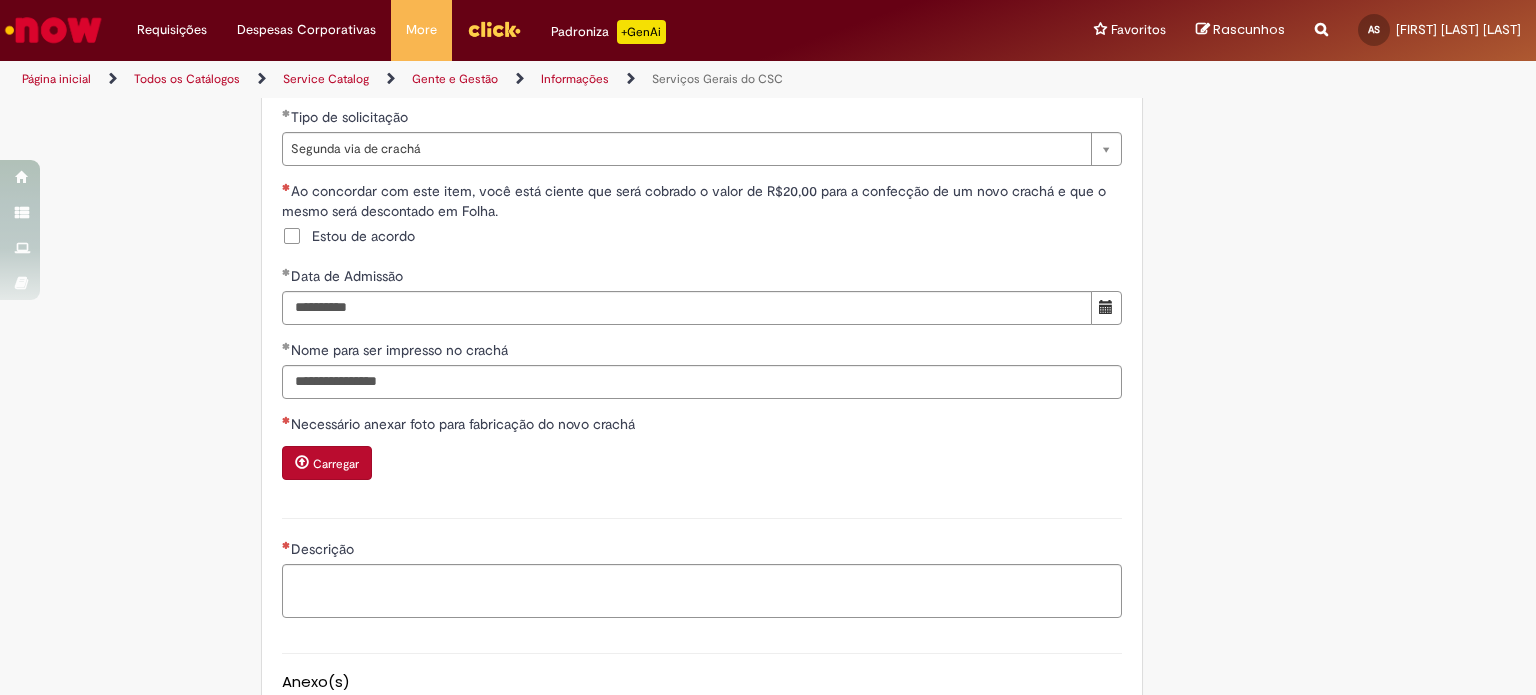 scroll, scrollTop: 900, scrollLeft: 0, axis: vertical 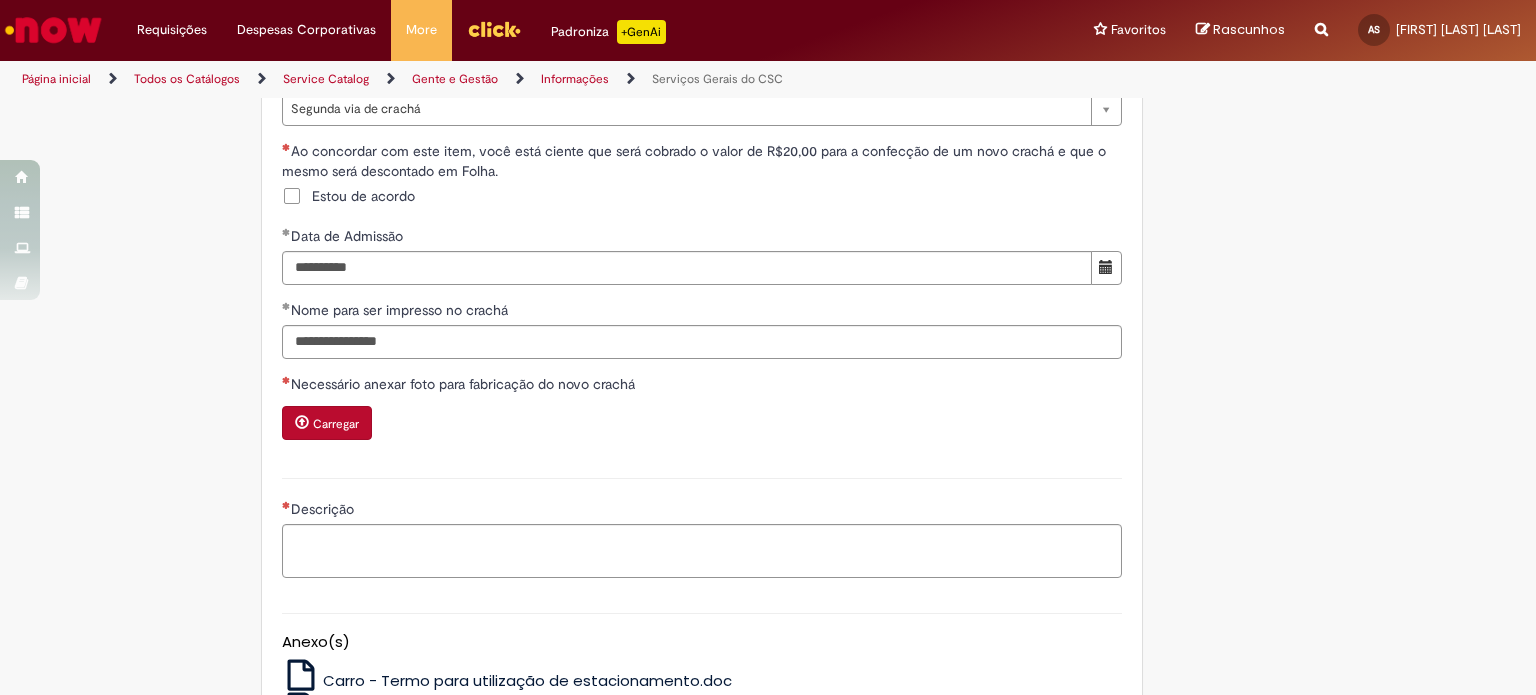 click on "Carregar" at bounding box center [336, 424] 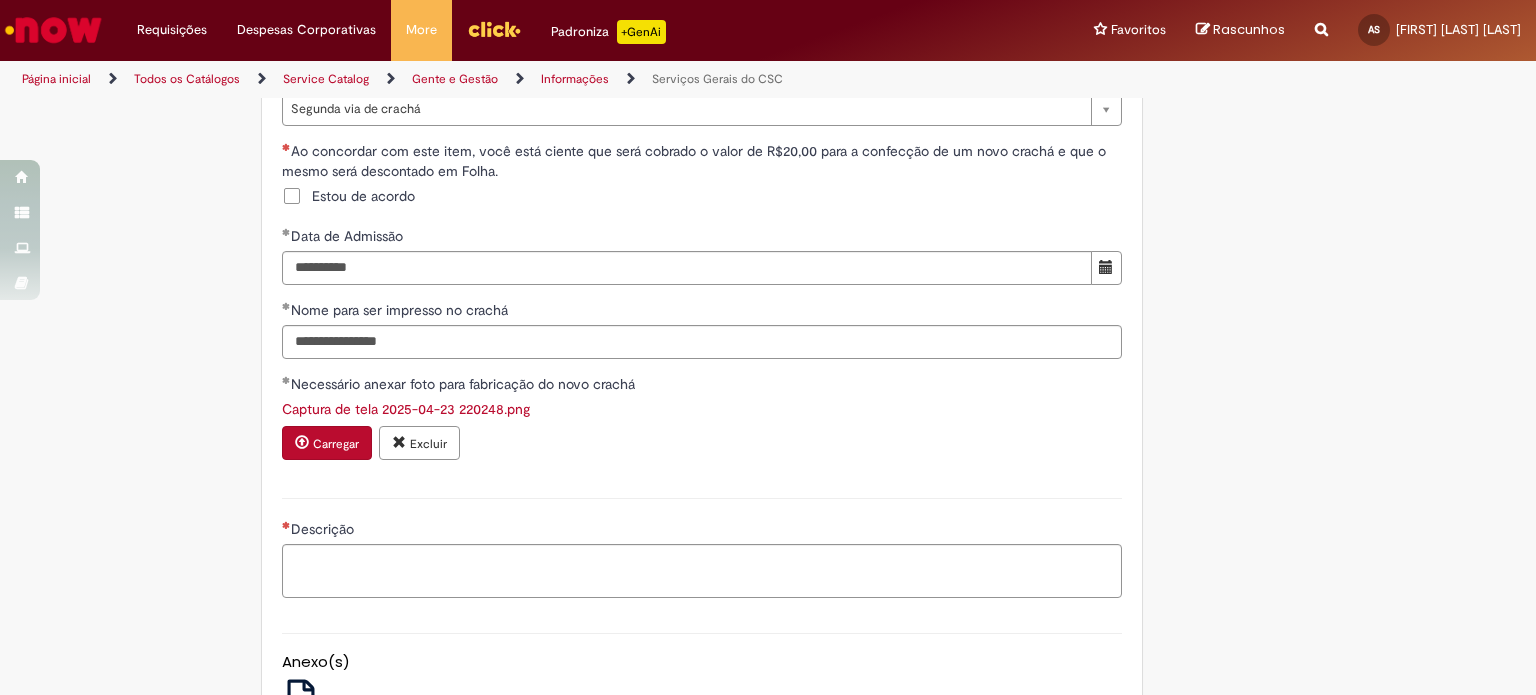 click on "Estou de acordo" at bounding box center [363, 196] 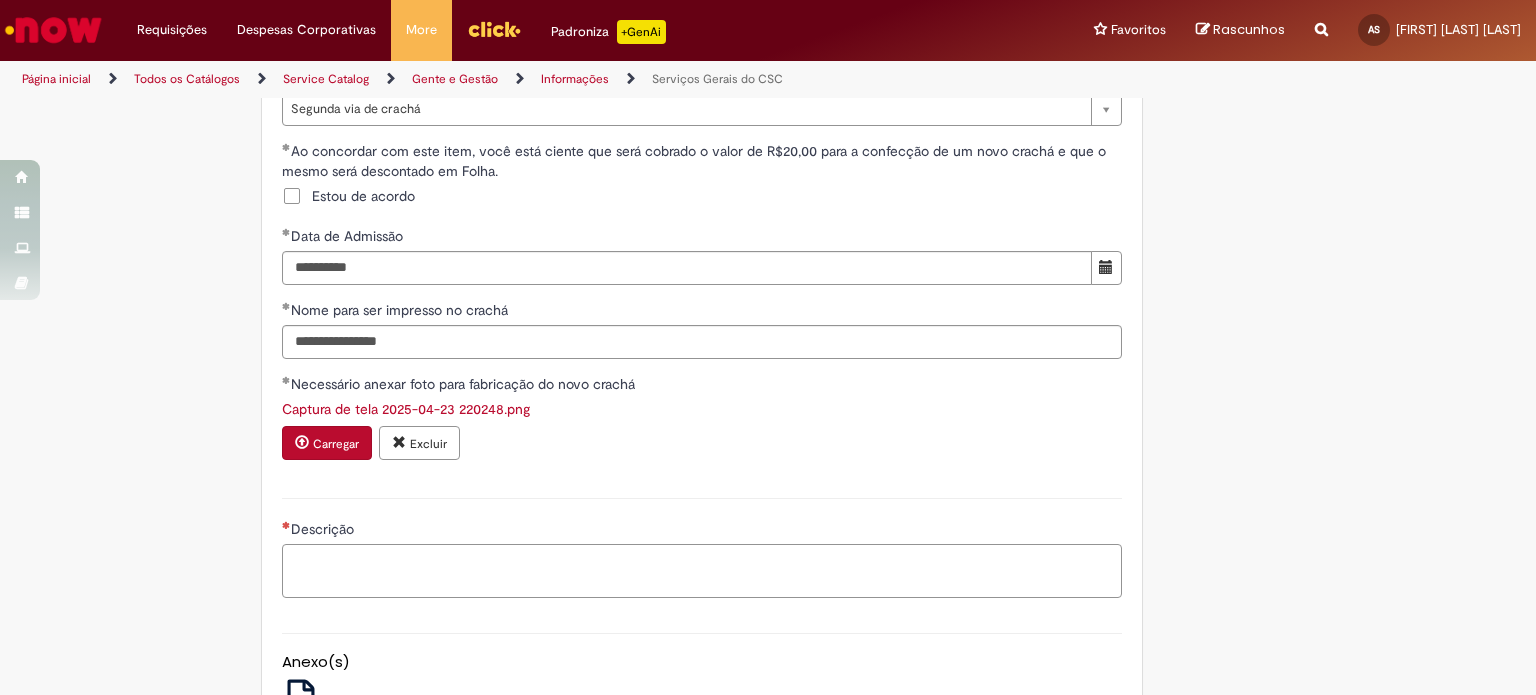 click on "Descrição" at bounding box center [702, 571] 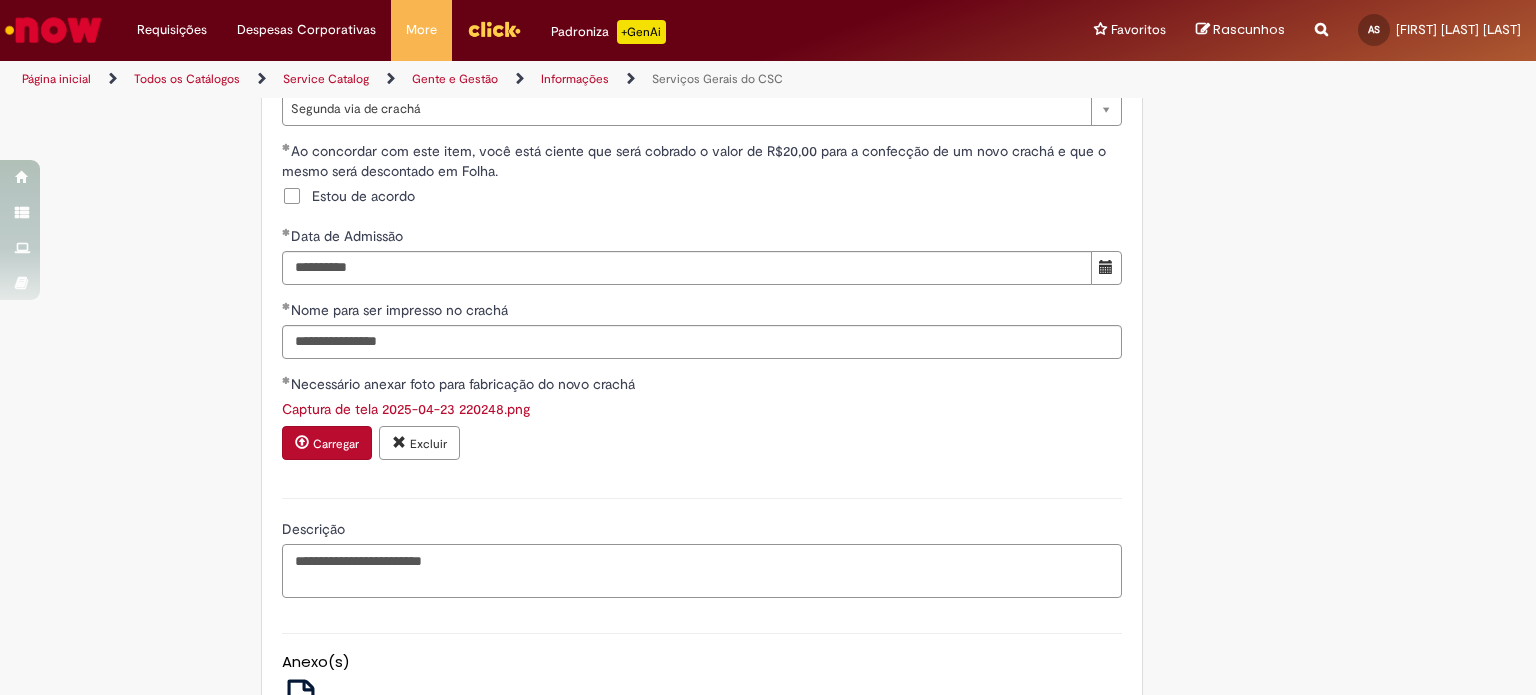 click on "**********" at bounding box center (702, 571) 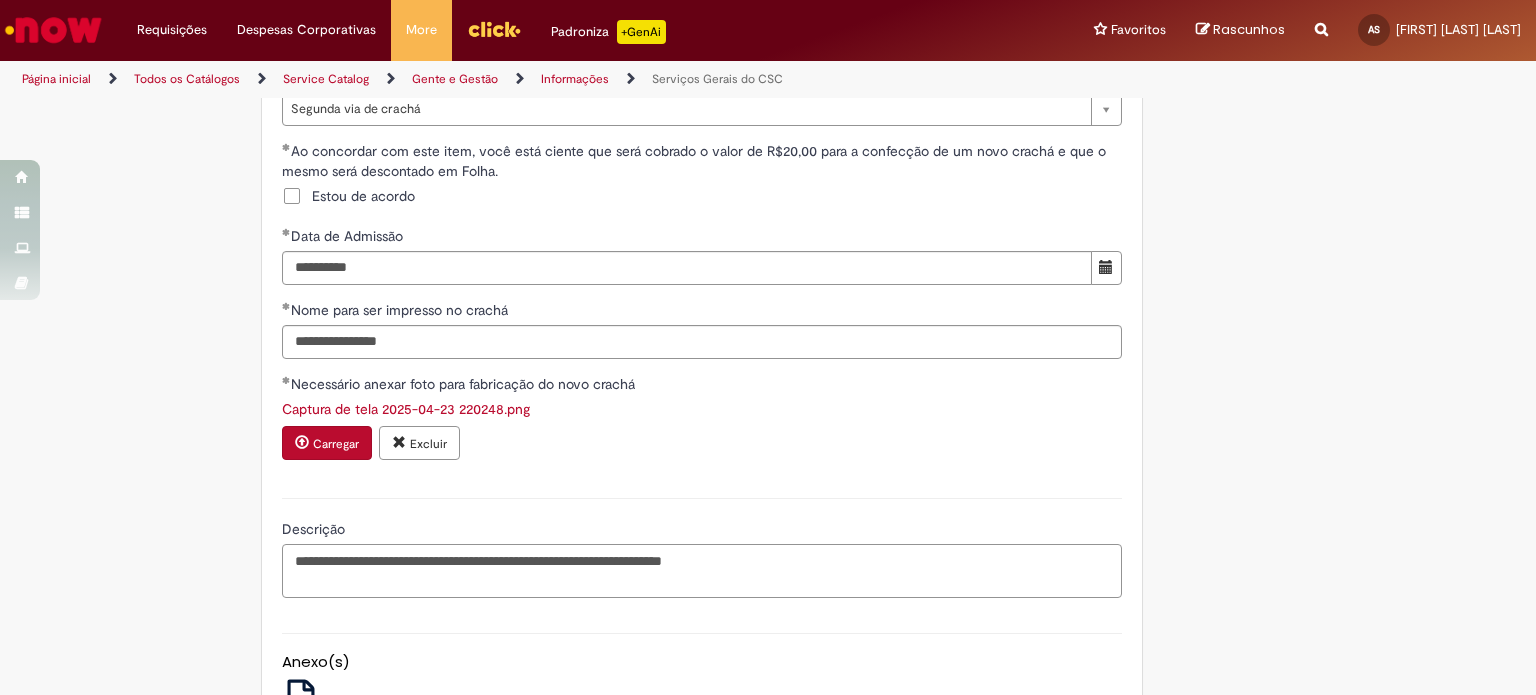 click on "**********" at bounding box center [702, 571] 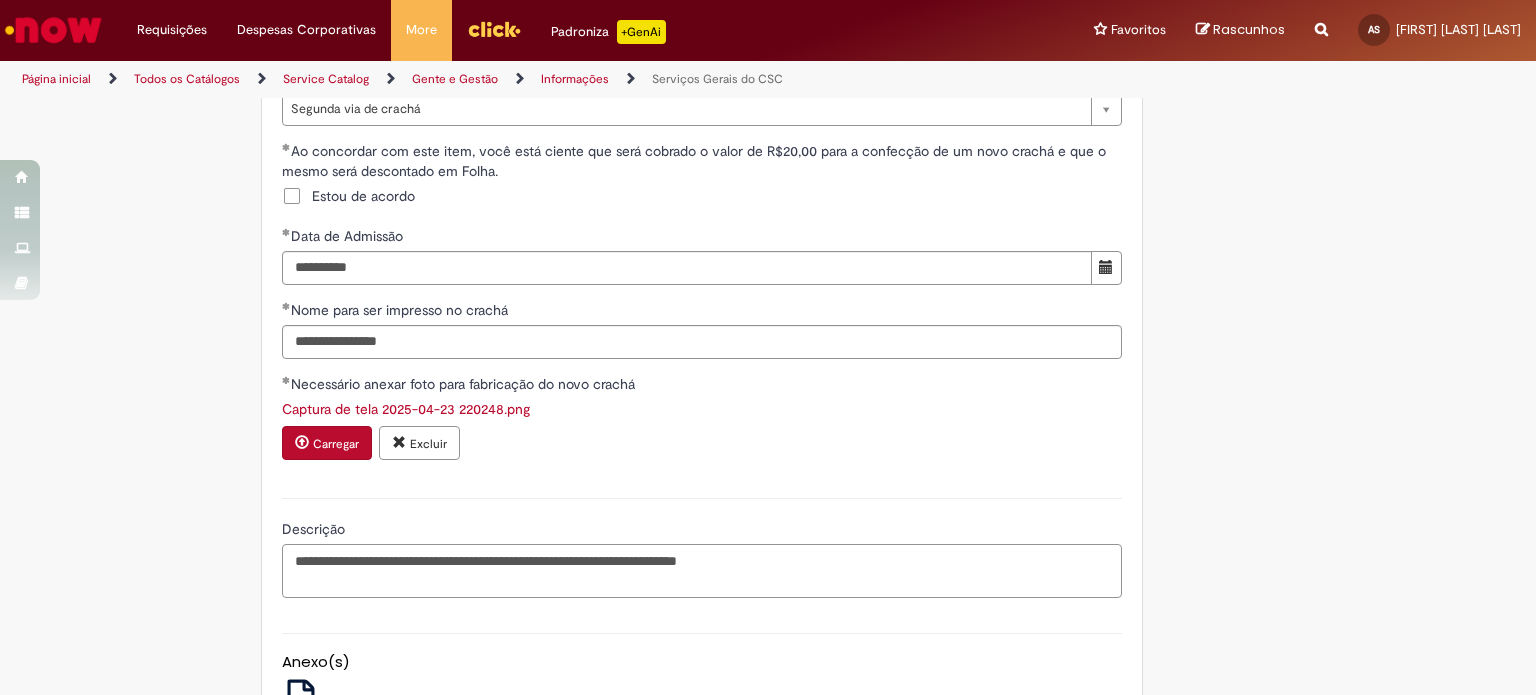click on "**********" at bounding box center (702, 571) 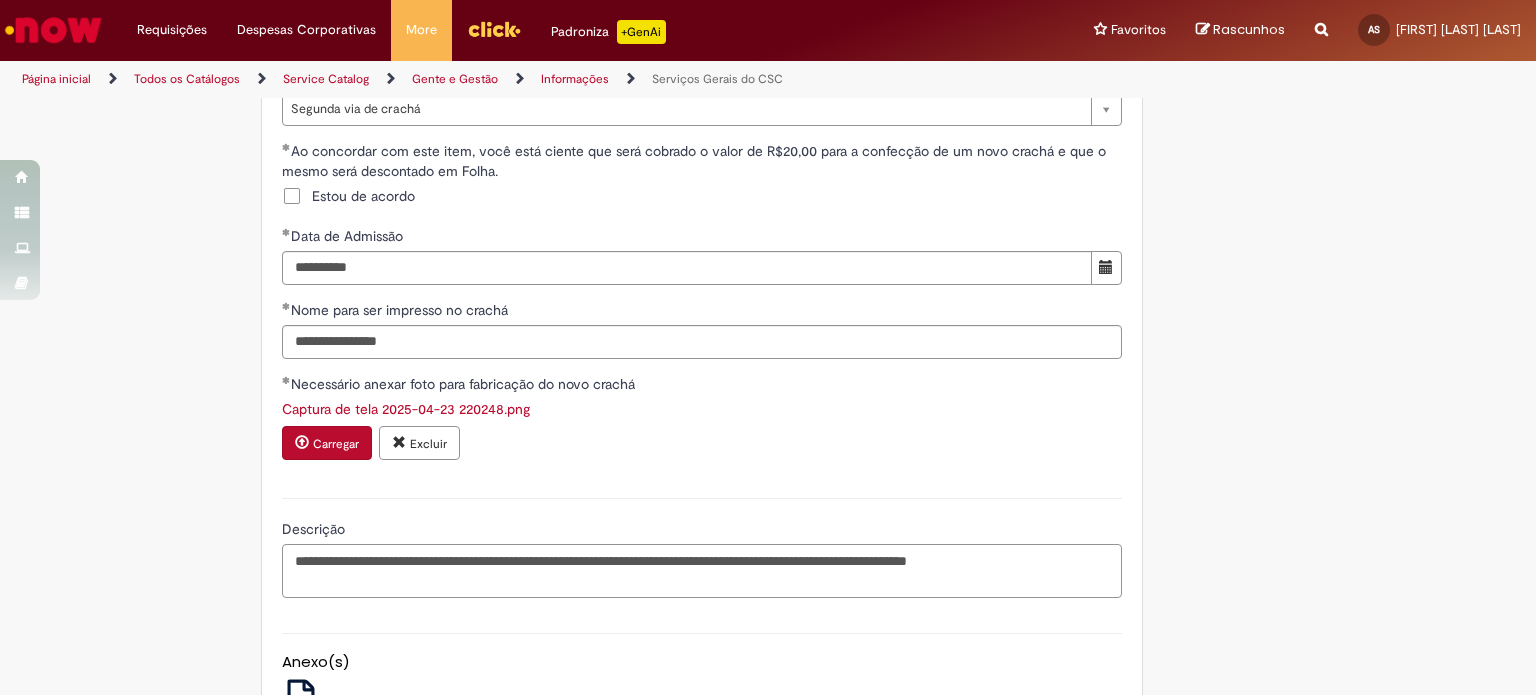 type on "**********" 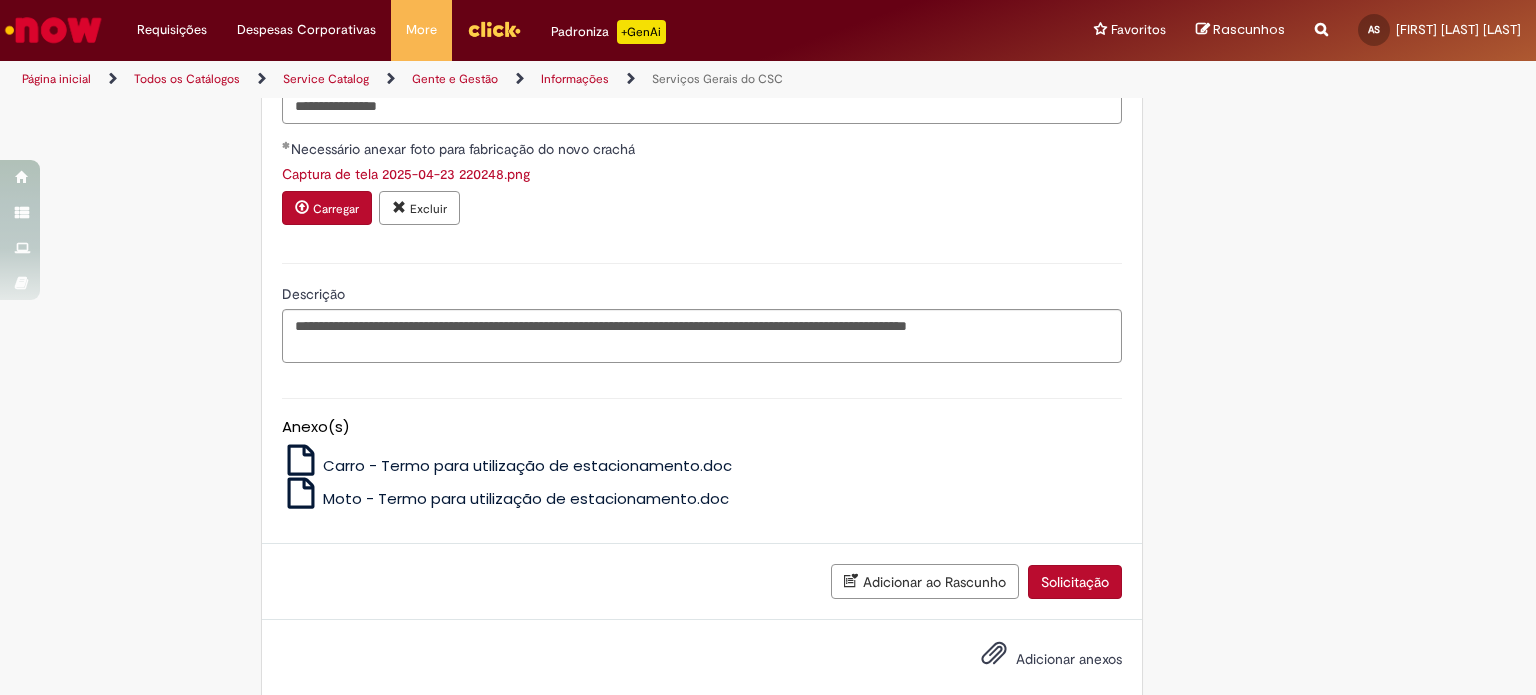 scroll, scrollTop: 1165, scrollLeft: 0, axis: vertical 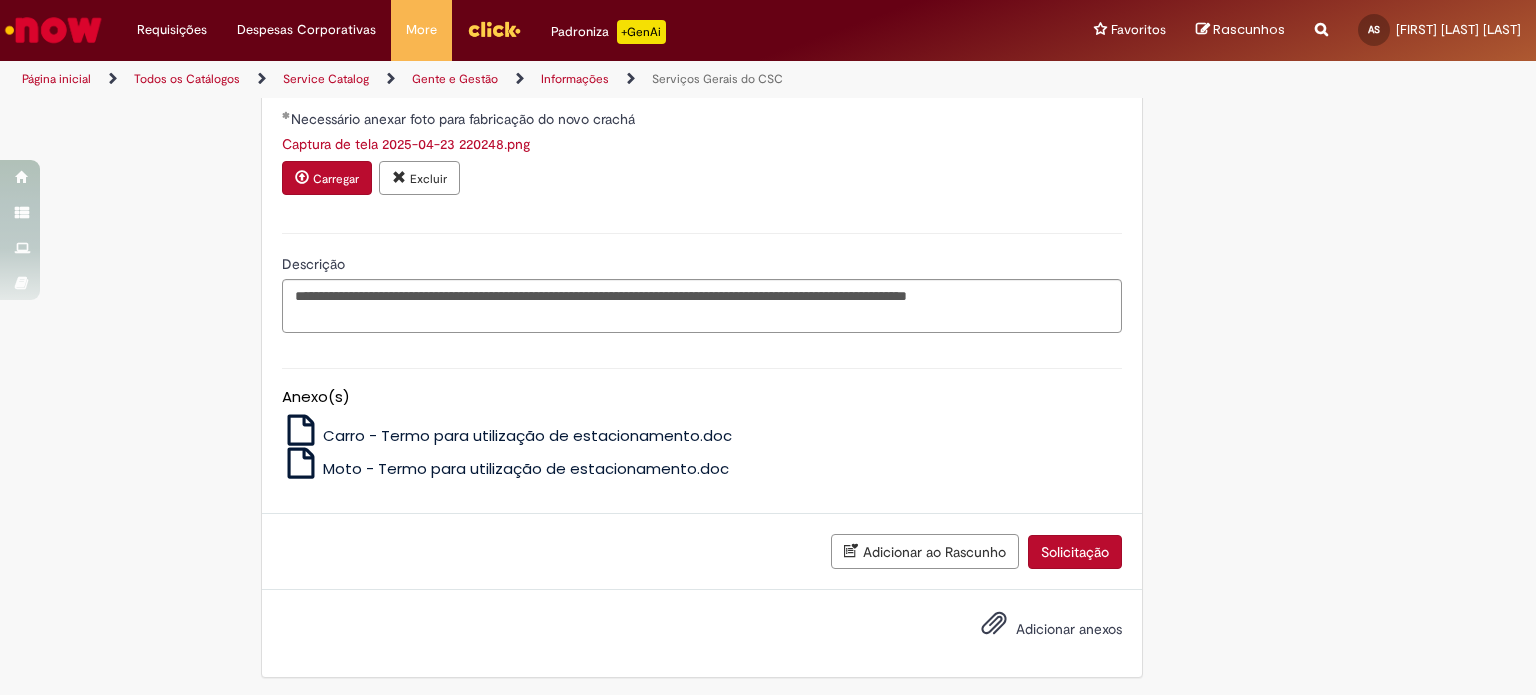 click on "Solicitação" at bounding box center (1075, 552) 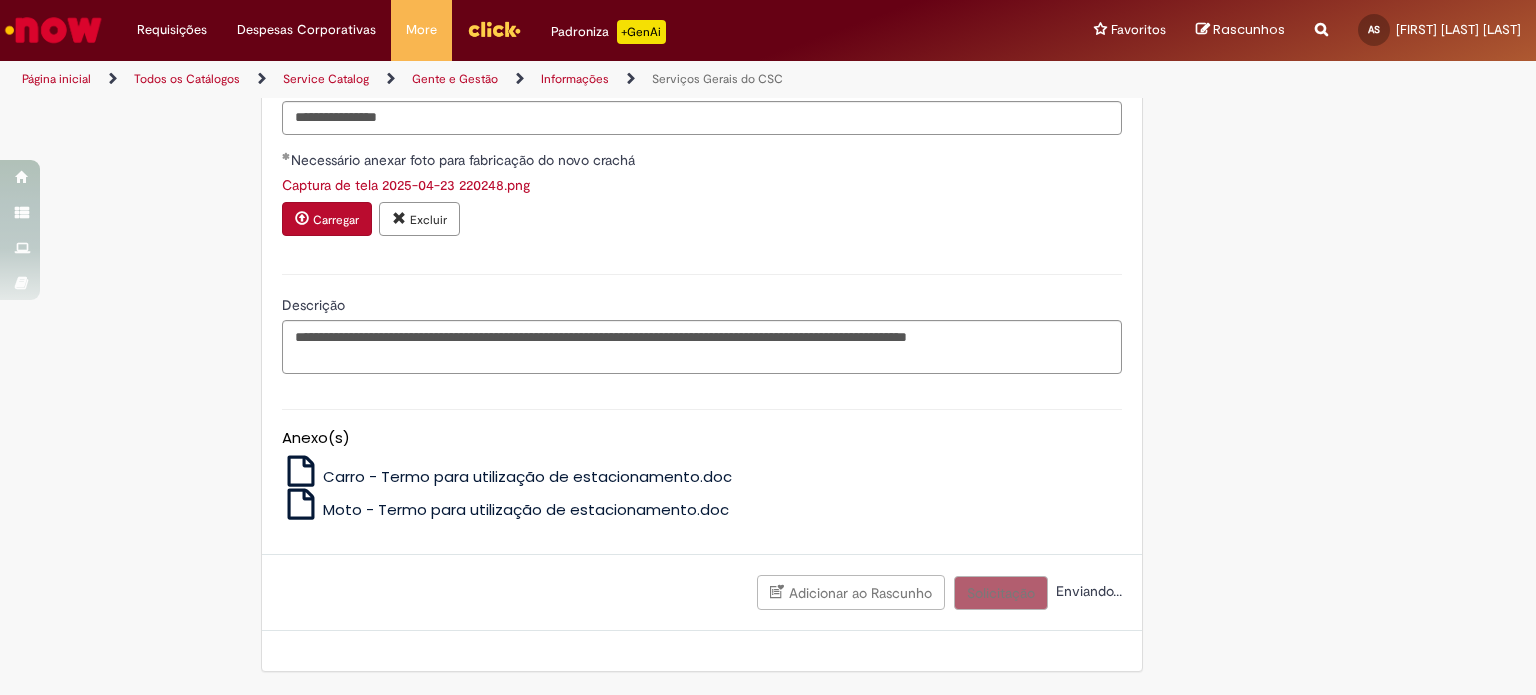 scroll, scrollTop: 1120, scrollLeft: 0, axis: vertical 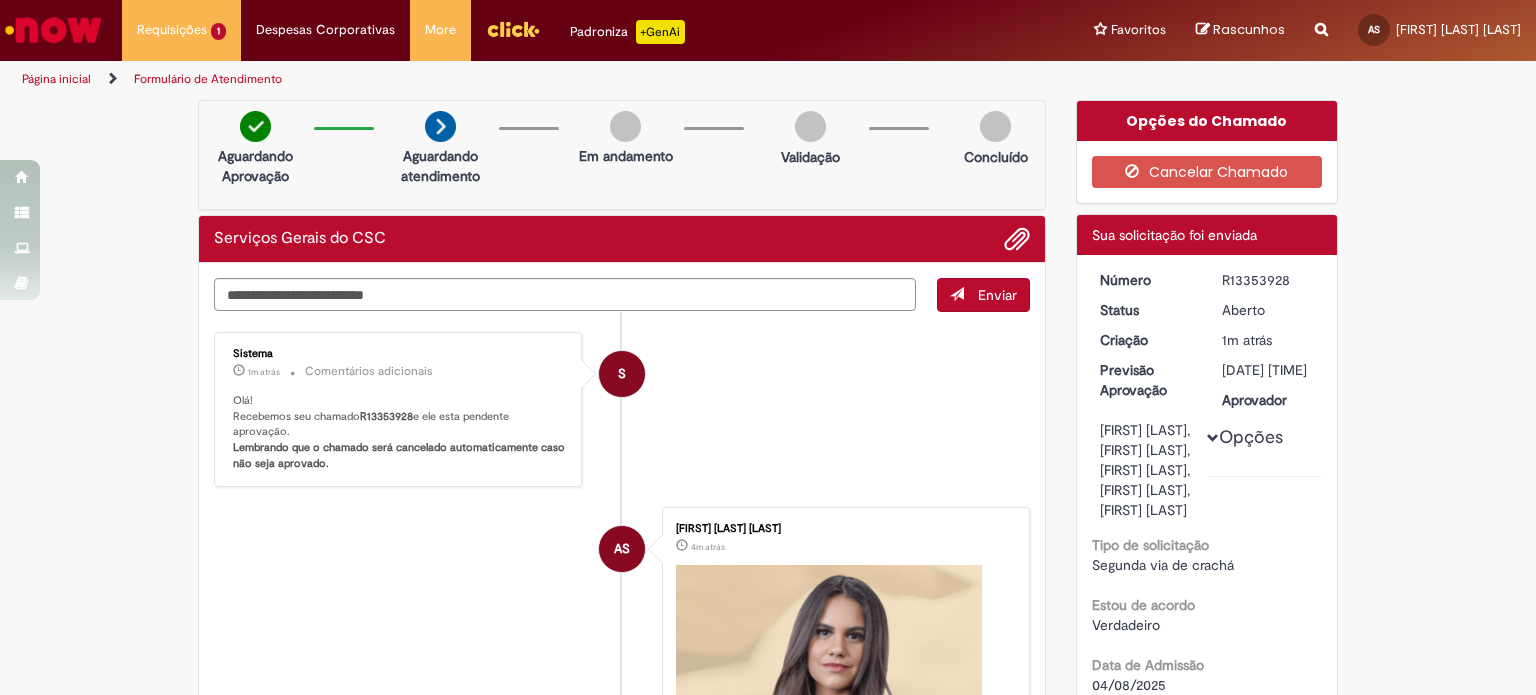 click at bounding box center [513, 29] 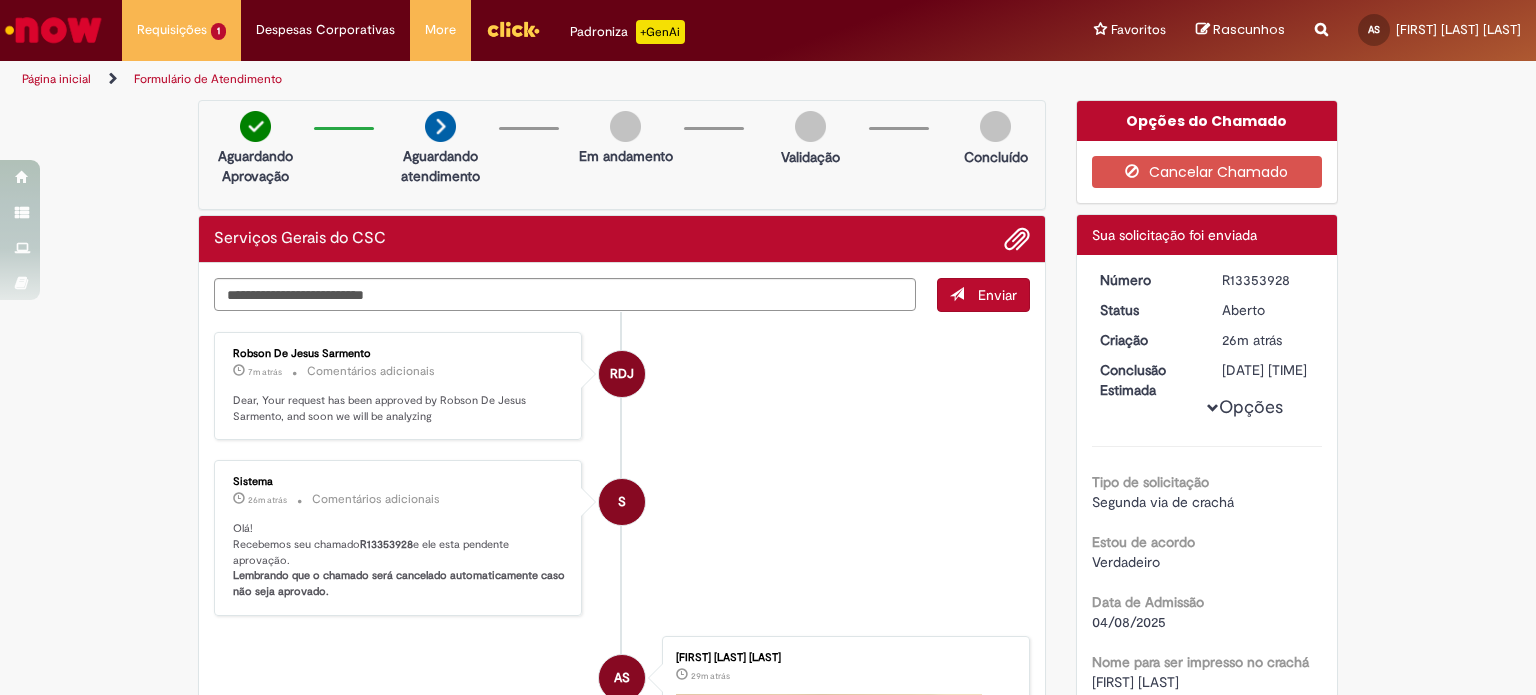 click at bounding box center (513, 29) 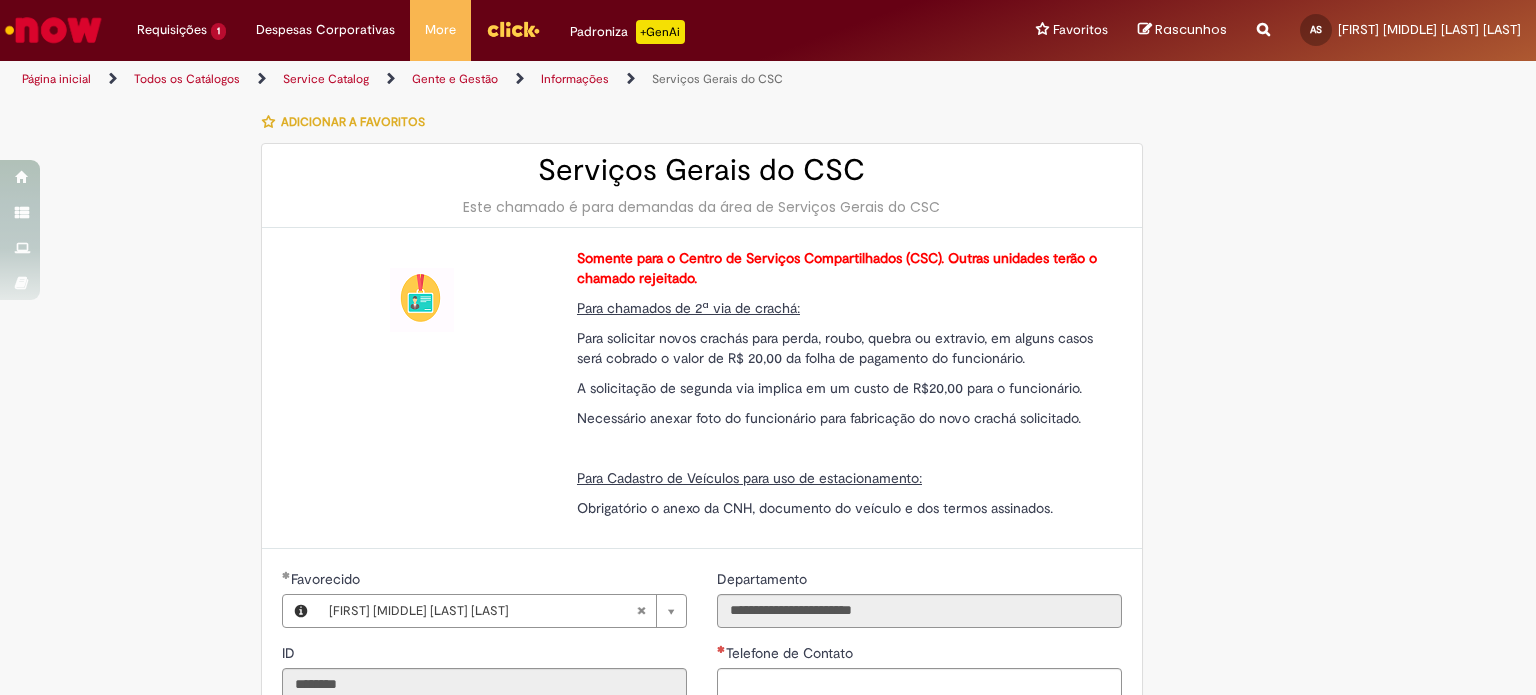 scroll, scrollTop: 0, scrollLeft: 0, axis: both 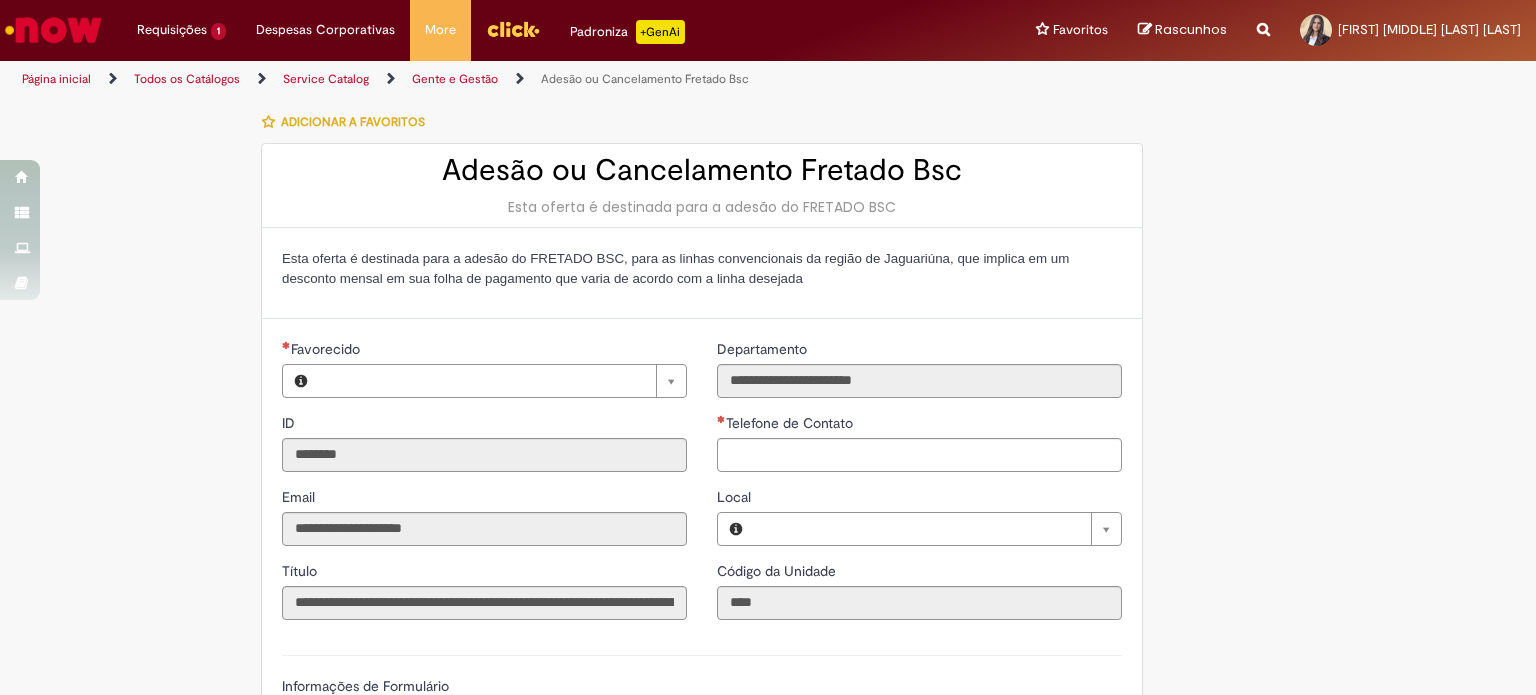 type on "**********" 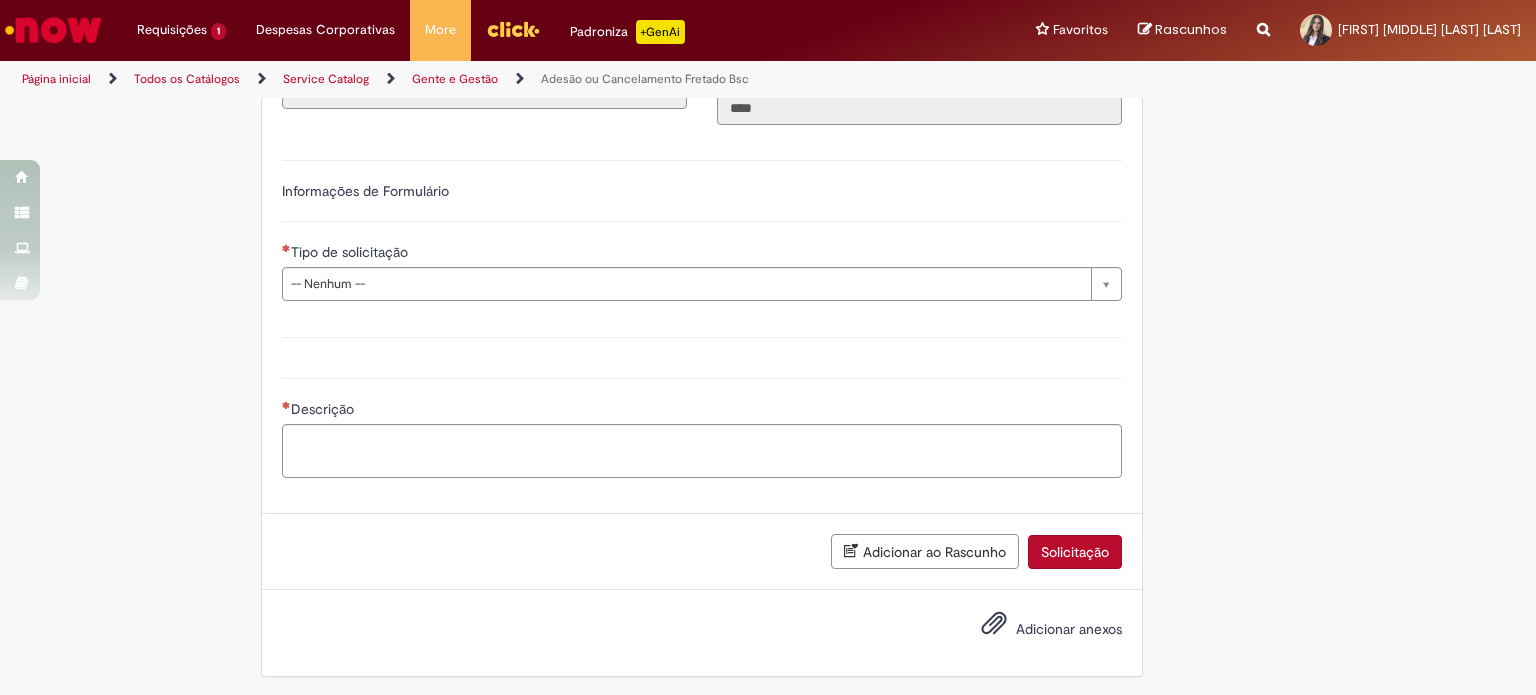 scroll, scrollTop: 0, scrollLeft: 0, axis: both 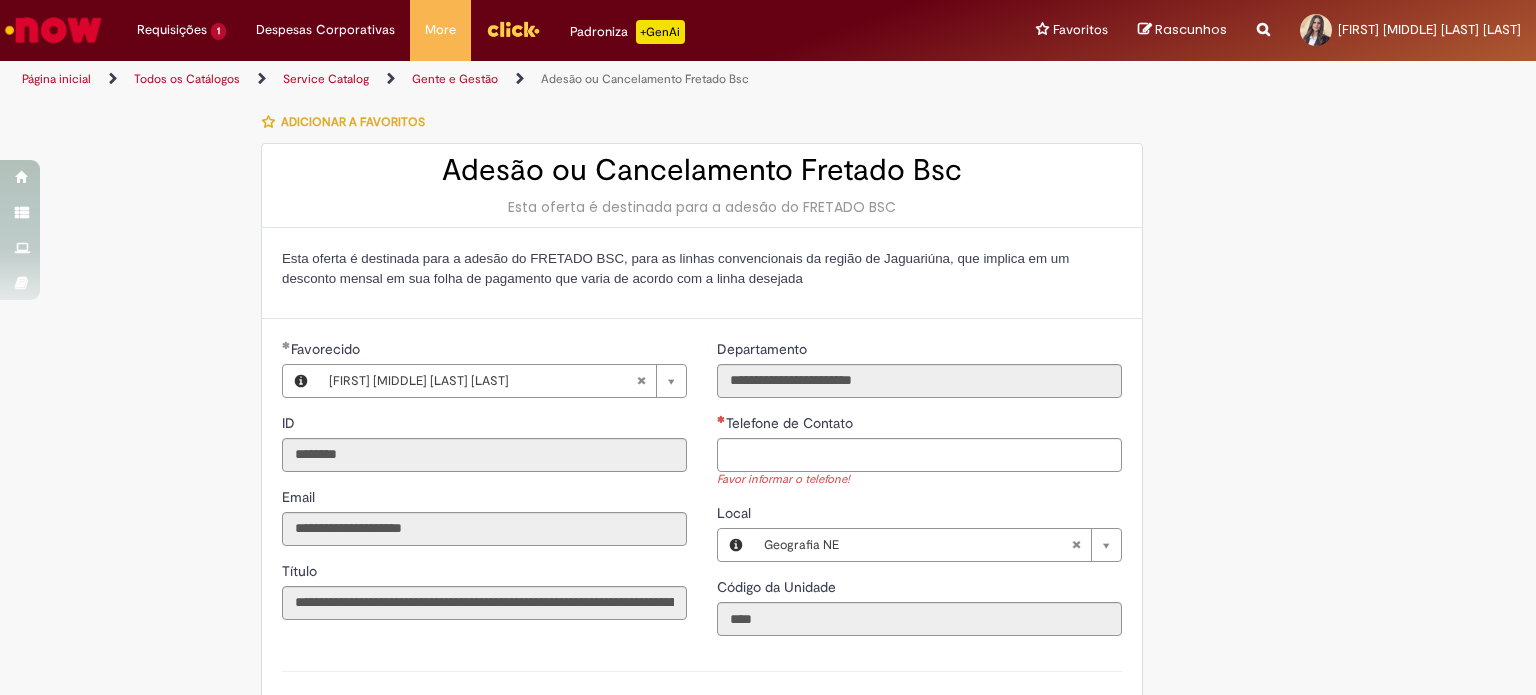 click at bounding box center [513, 29] 